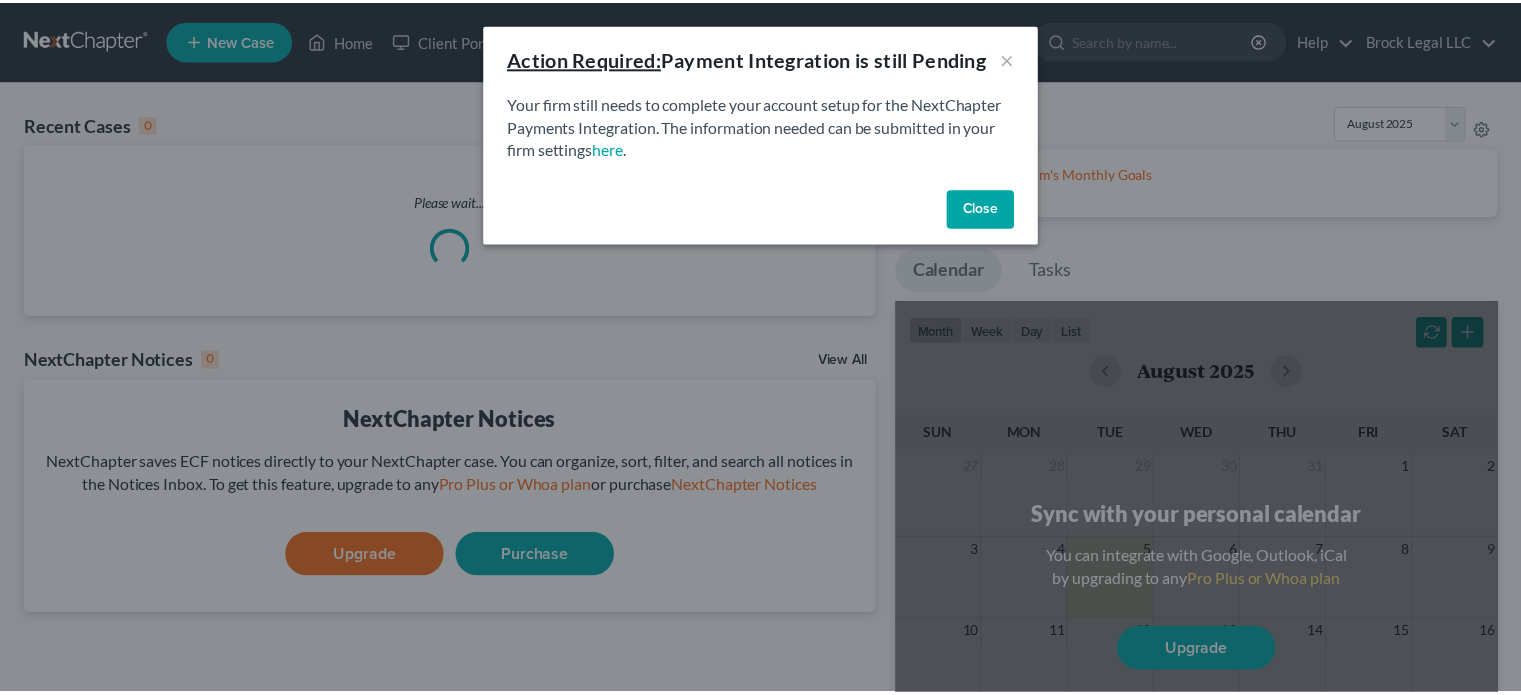 scroll, scrollTop: 0, scrollLeft: 0, axis: both 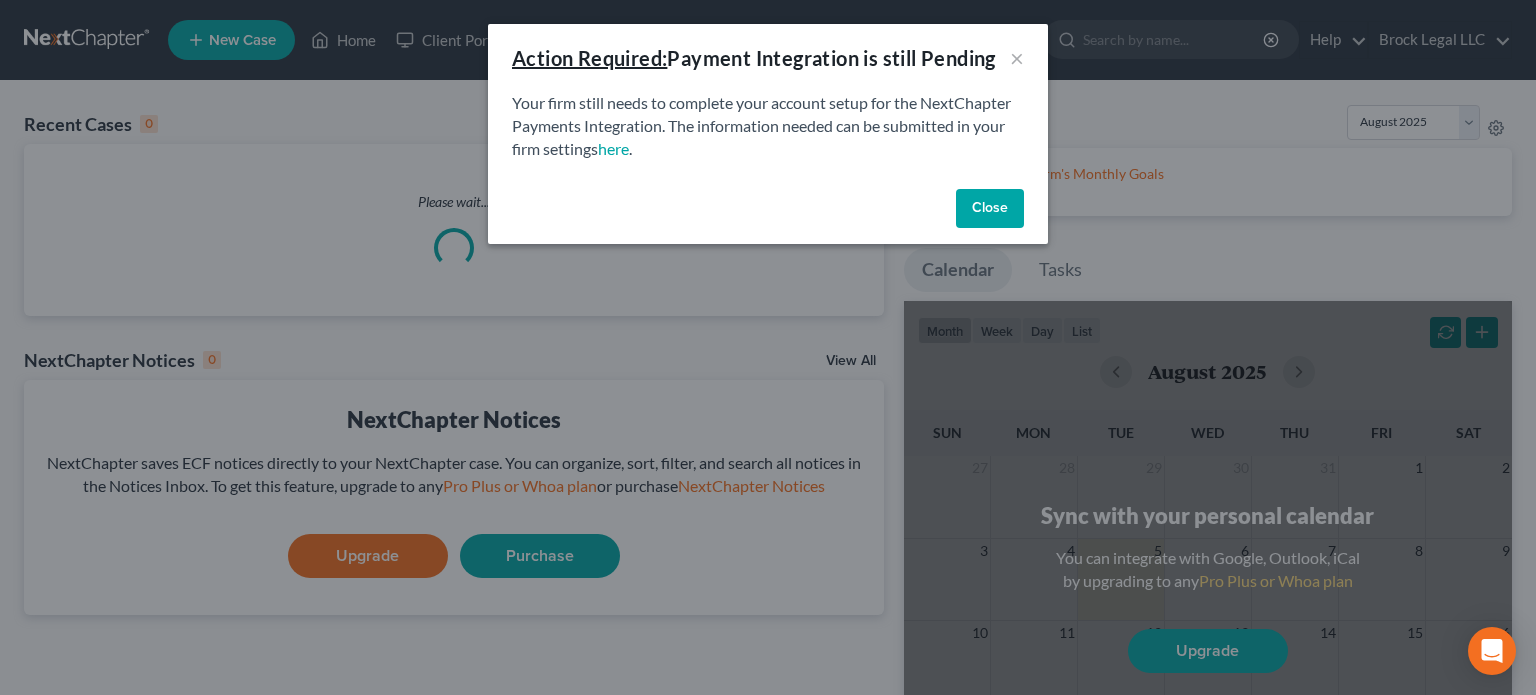 click on "Close" at bounding box center [990, 209] 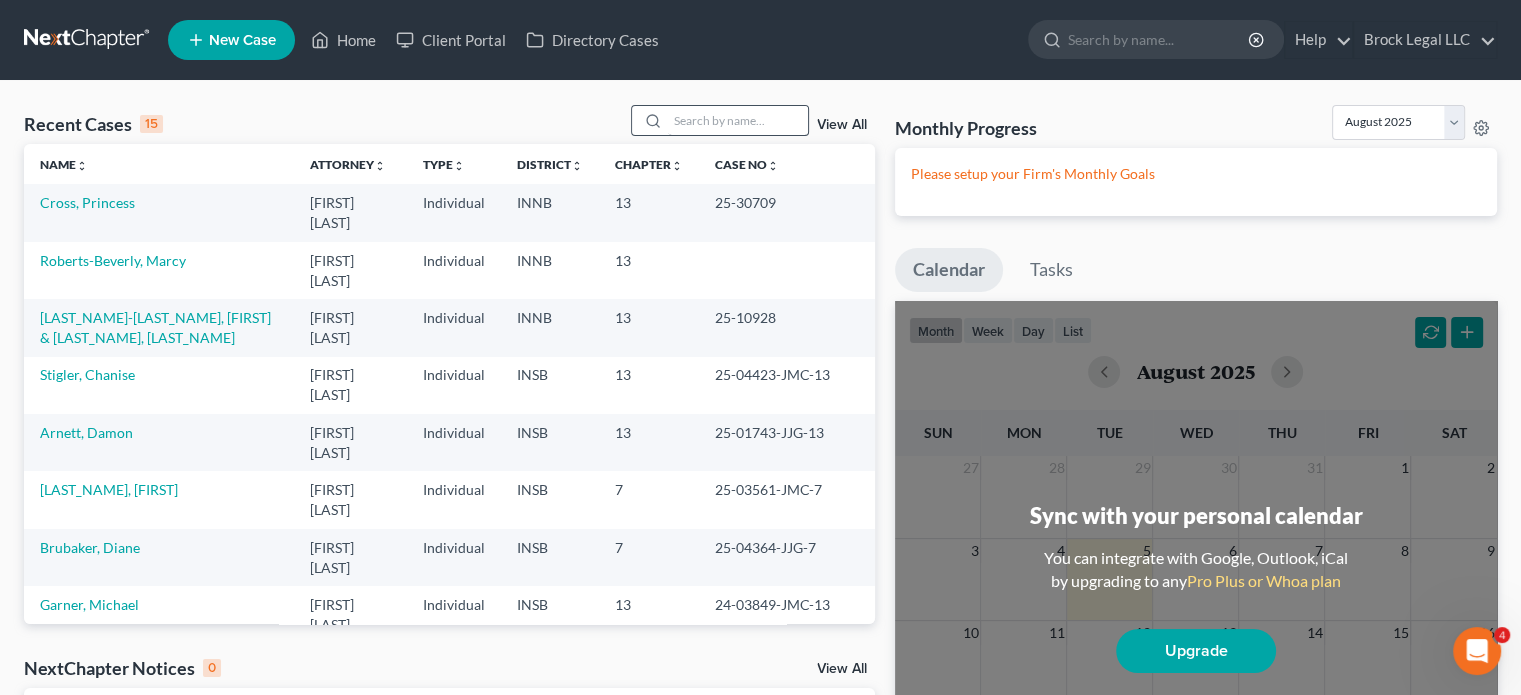 scroll, scrollTop: 0, scrollLeft: 0, axis: both 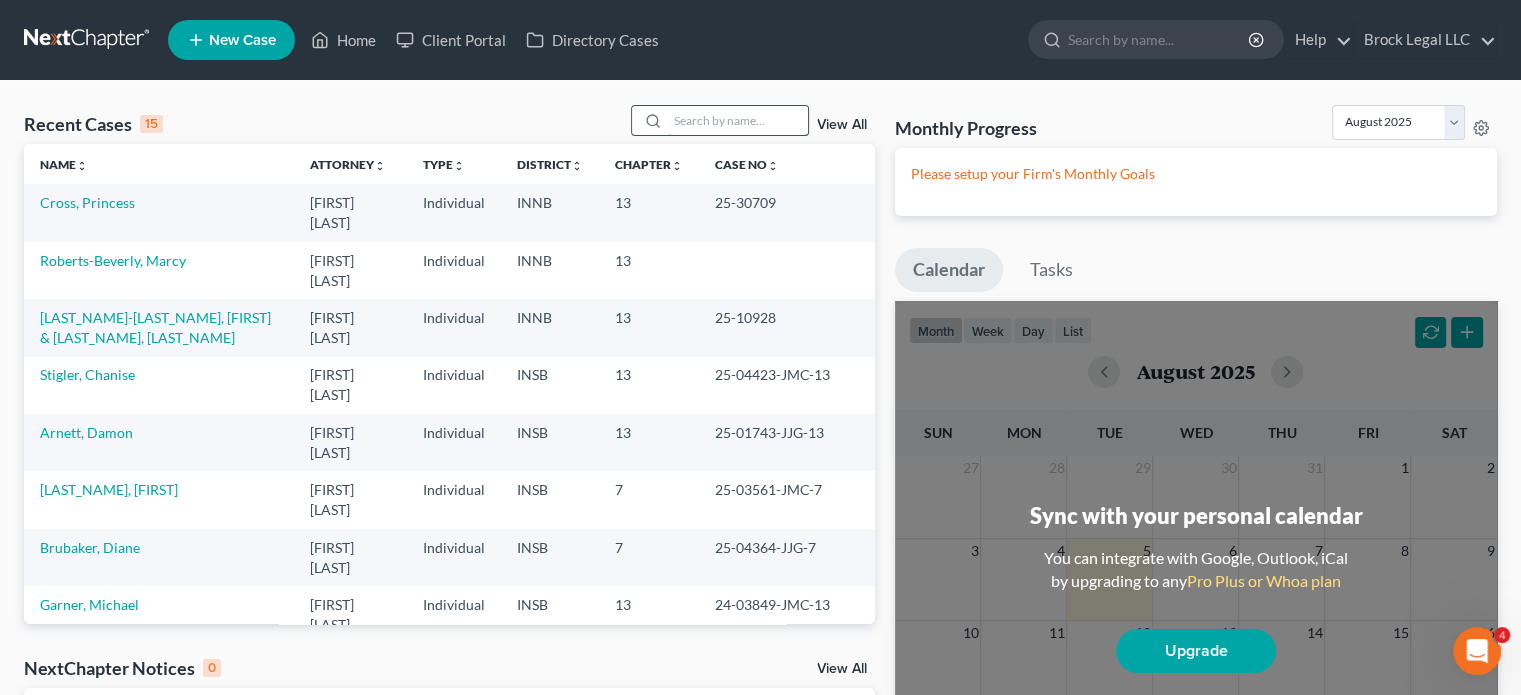 click at bounding box center (738, 120) 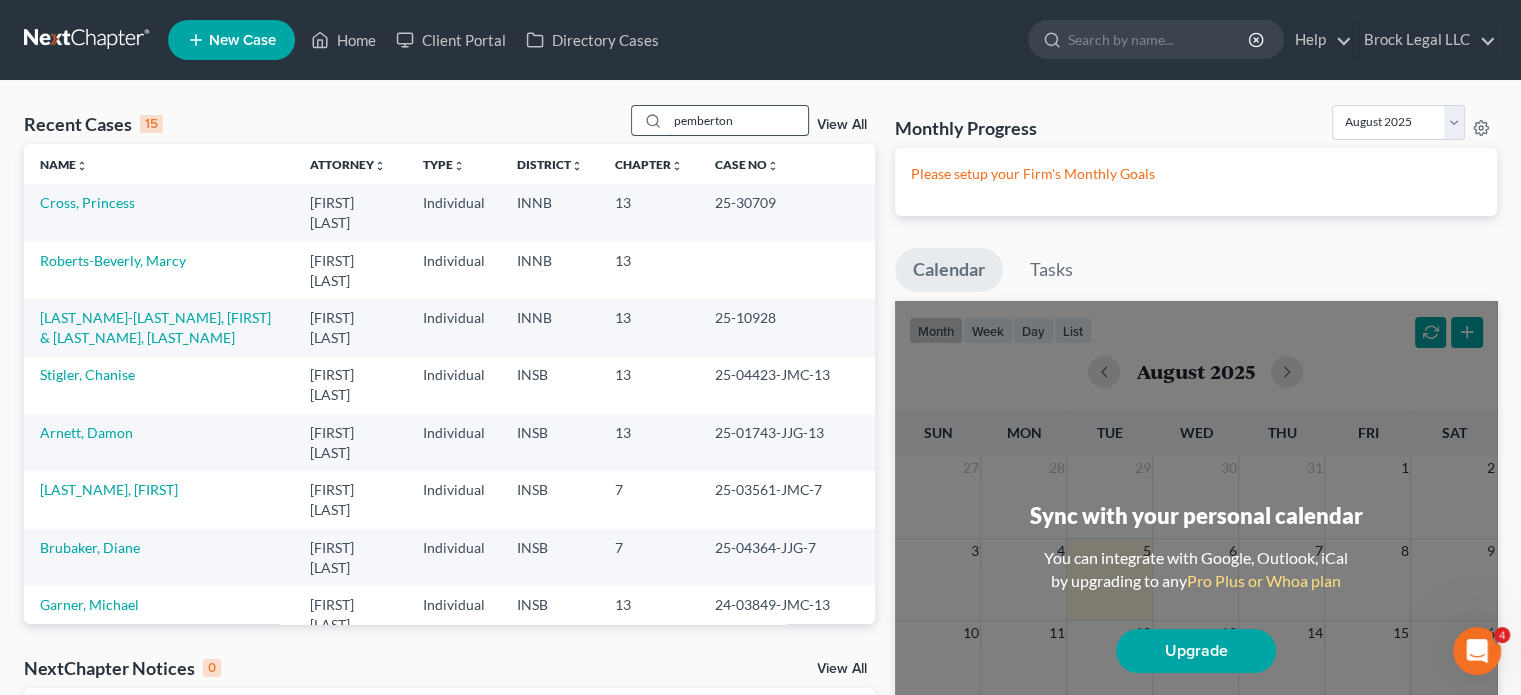 type on "pemberton" 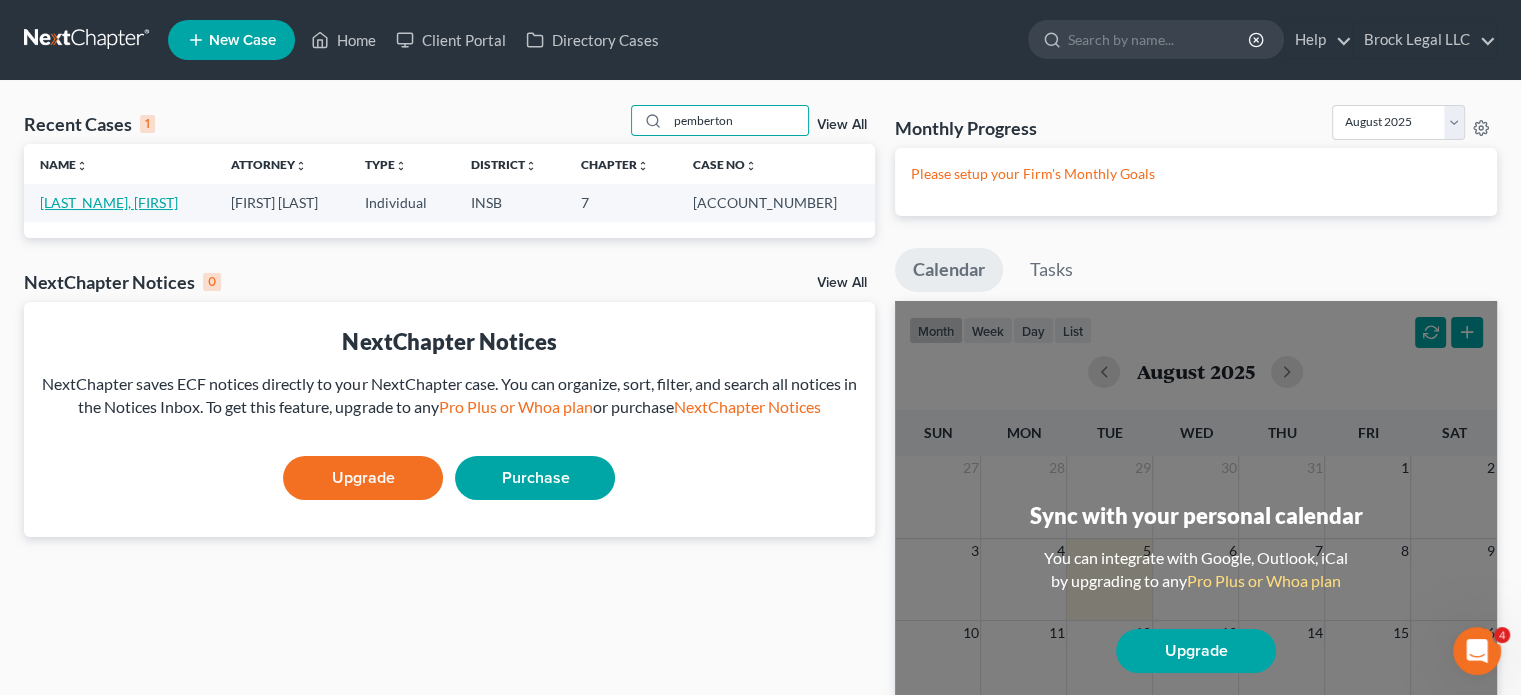 click on "[LAST_NAME], [FIRST]" at bounding box center (109, 202) 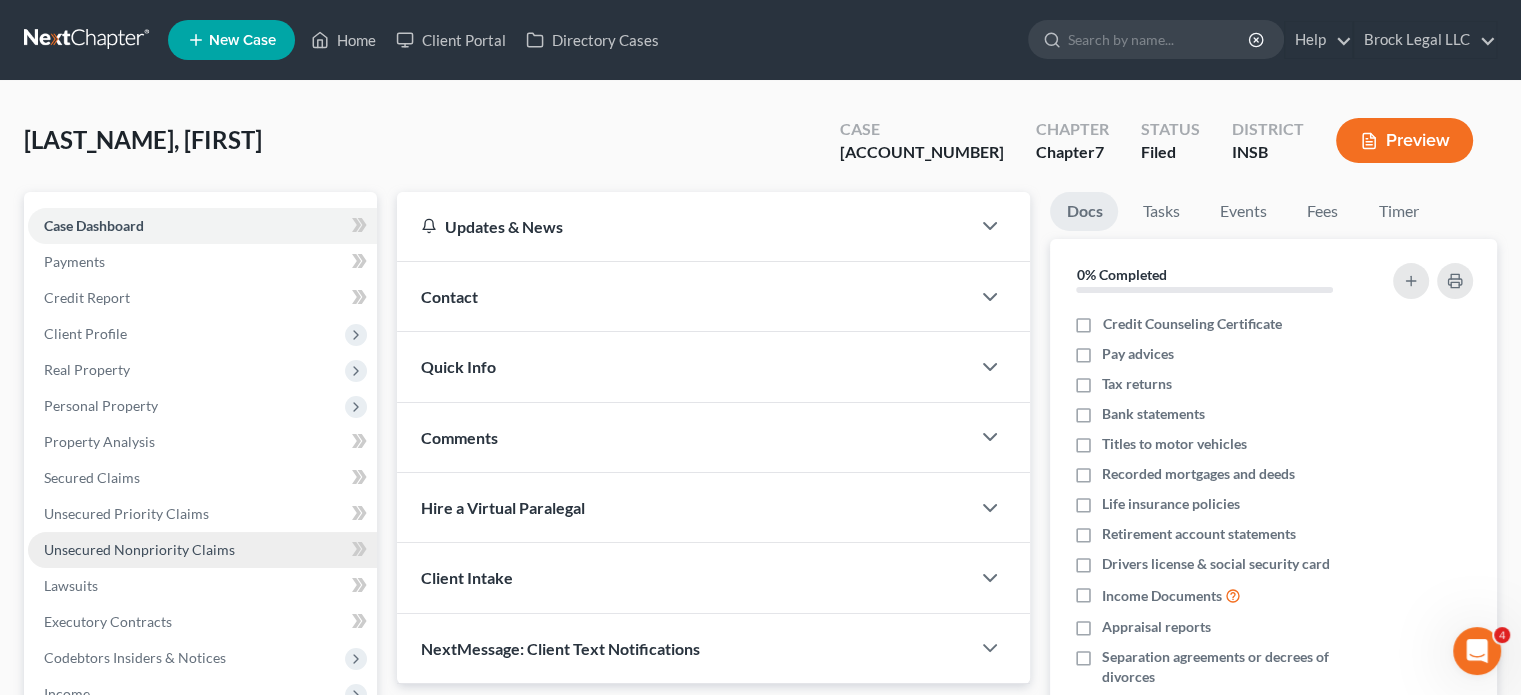click on "Unsecured Nonpriority Claims" at bounding box center (139, 549) 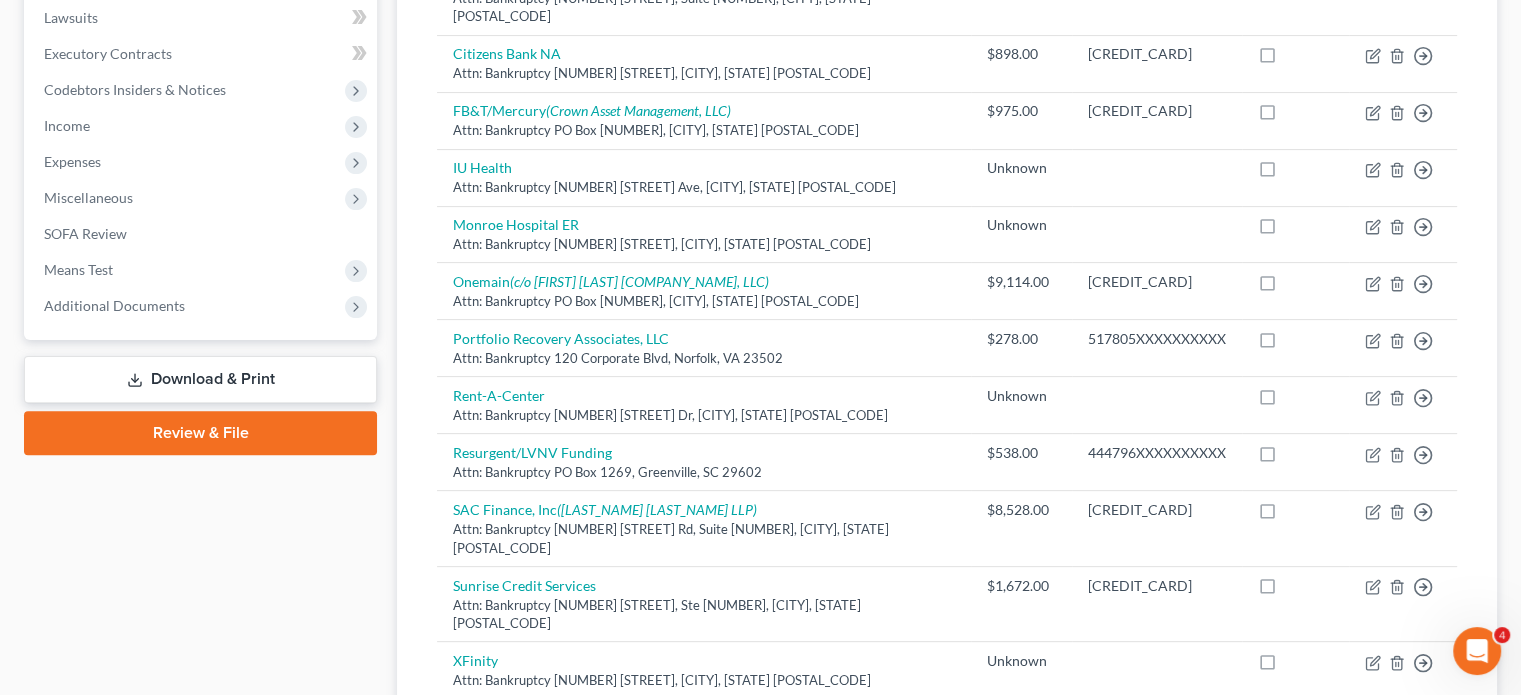 scroll, scrollTop: 292, scrollLeft: 0, axis: vertical 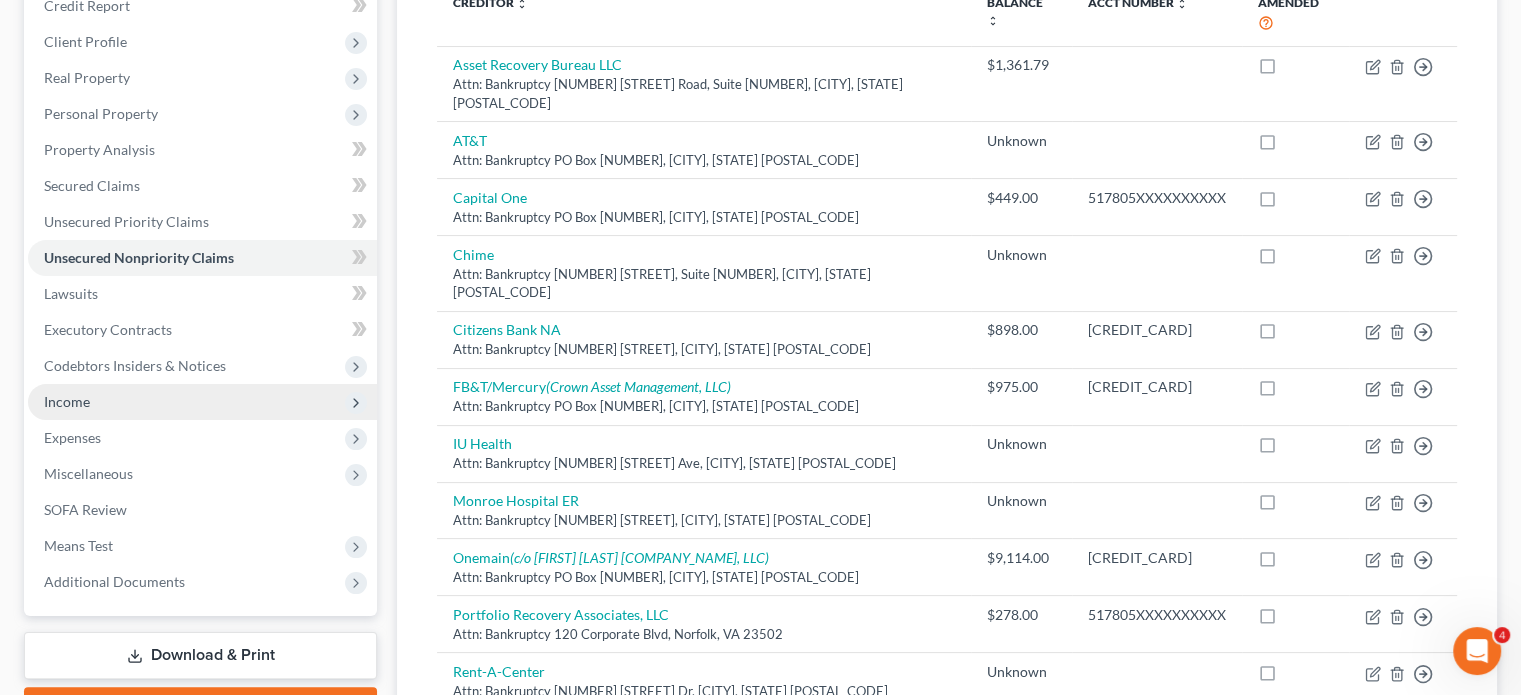 click on "Income" at bounding box center (202, 402) 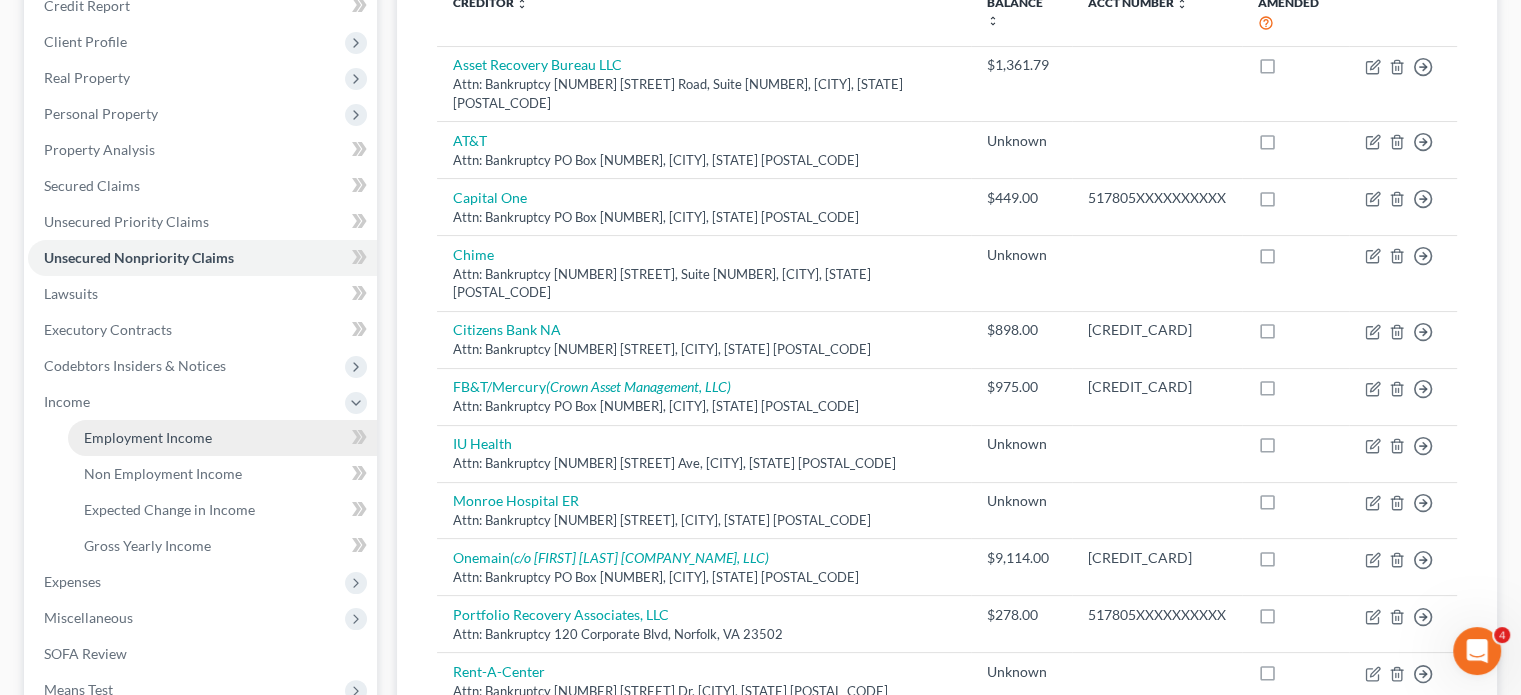 click on "Employment Income" at bounding box center (222, 438) 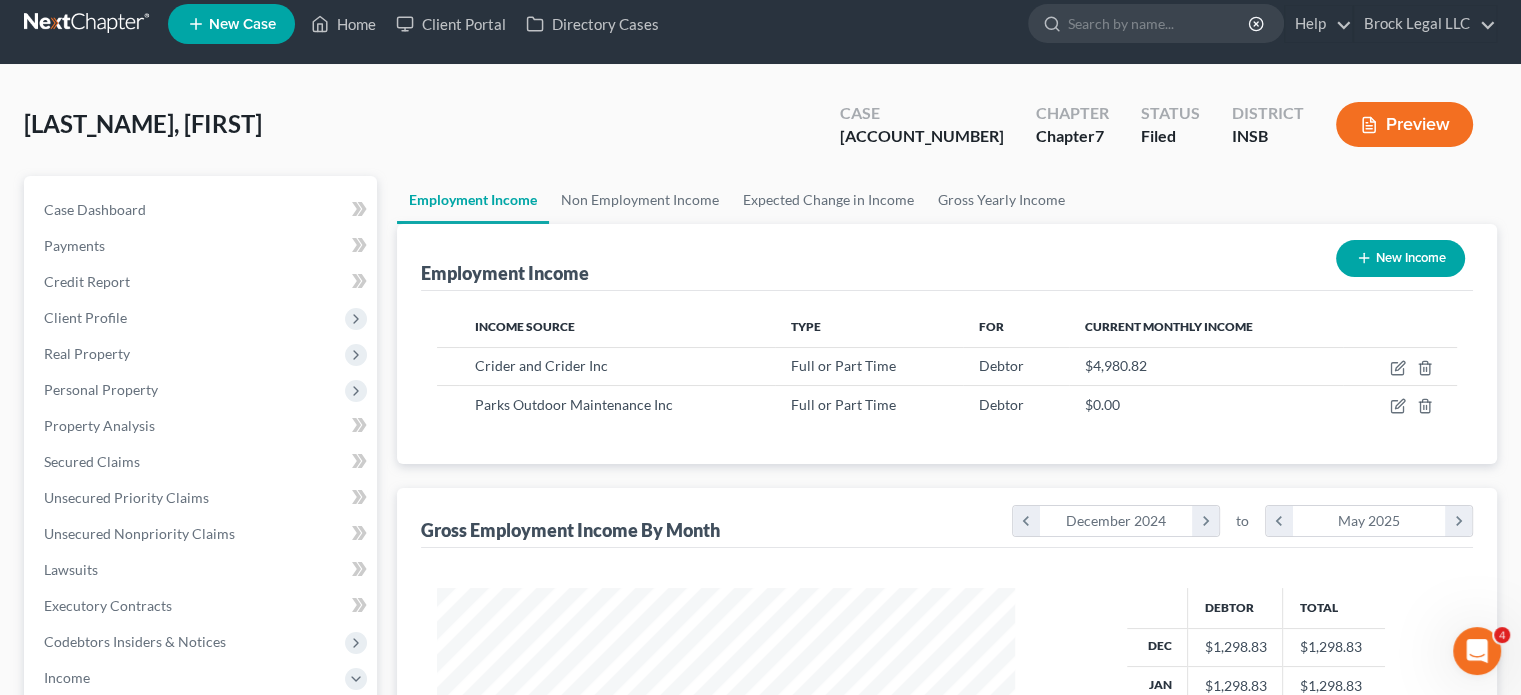 scroll, scrollTop: 0, scrollLeft: 0, axis: both 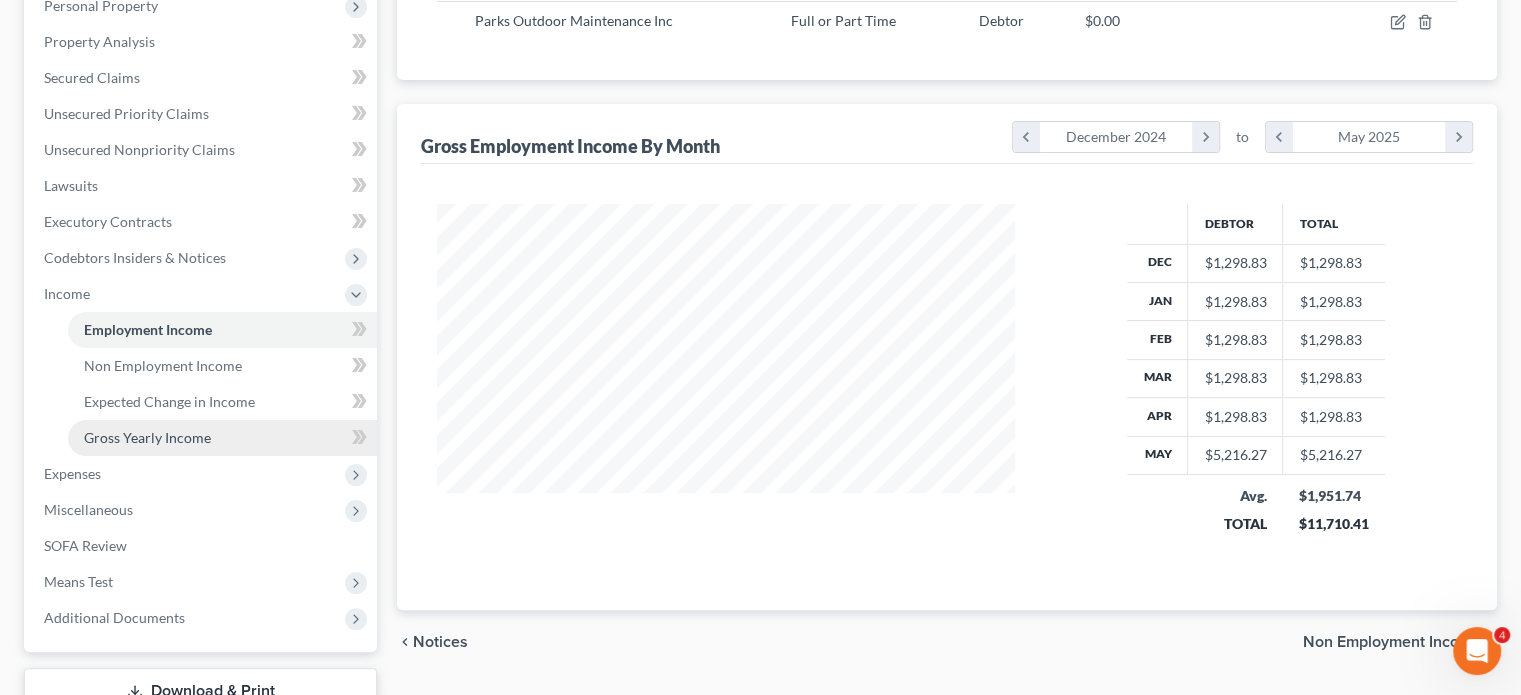 click on "Gross Yearly Income" at bounding box center (147, 437) 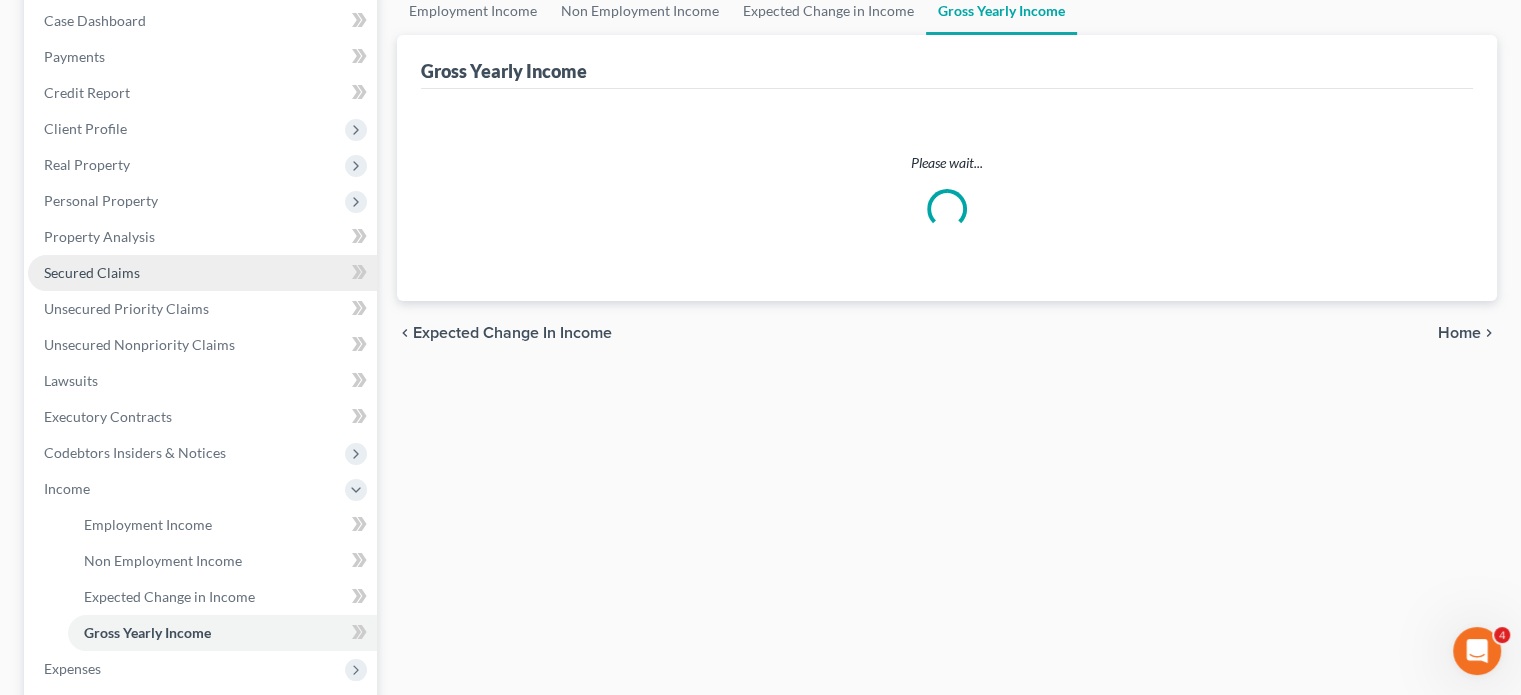 scroll, scrollTop: 2, scrollLeft: 0, axis: vertical 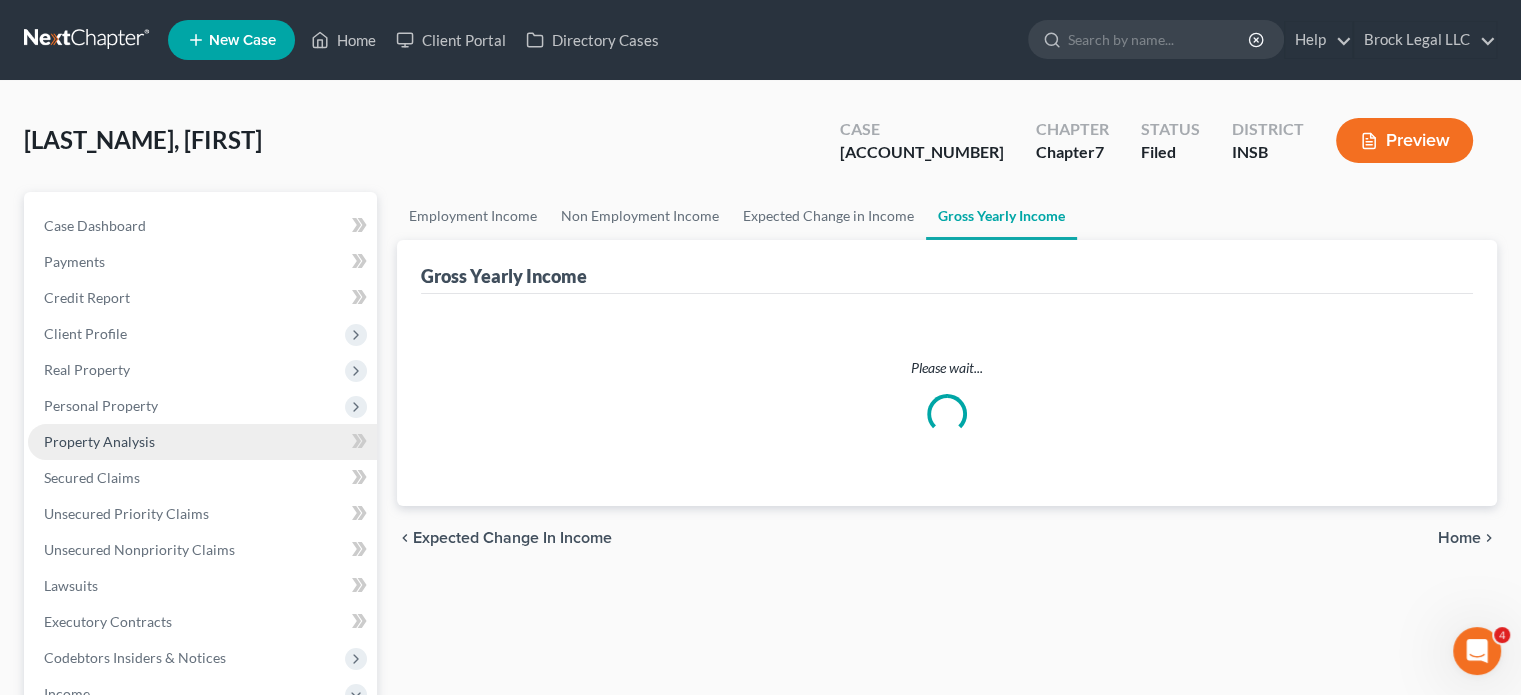click on "Property Analysis" at bounding box center (202, 442) 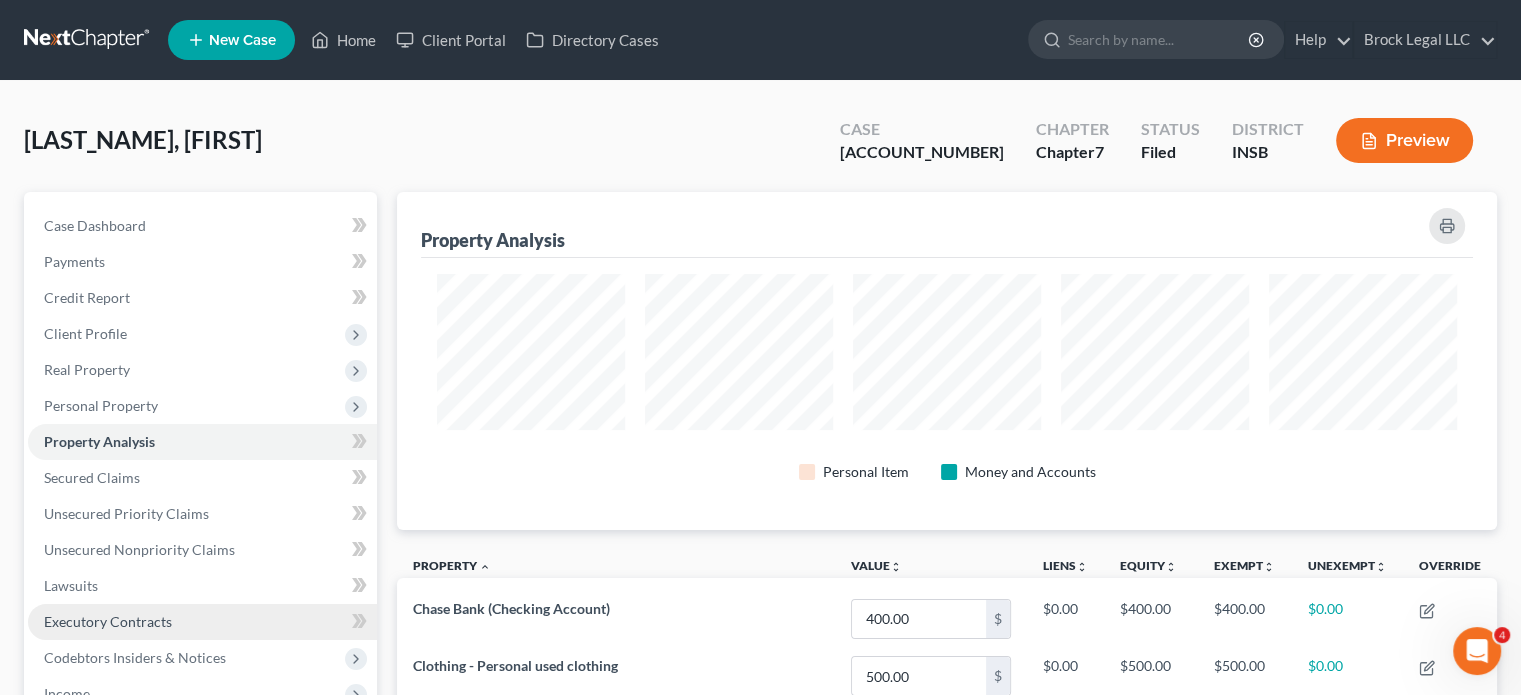 scroll, scrollTop: 200, scrollLeft: 0, axis: vertical 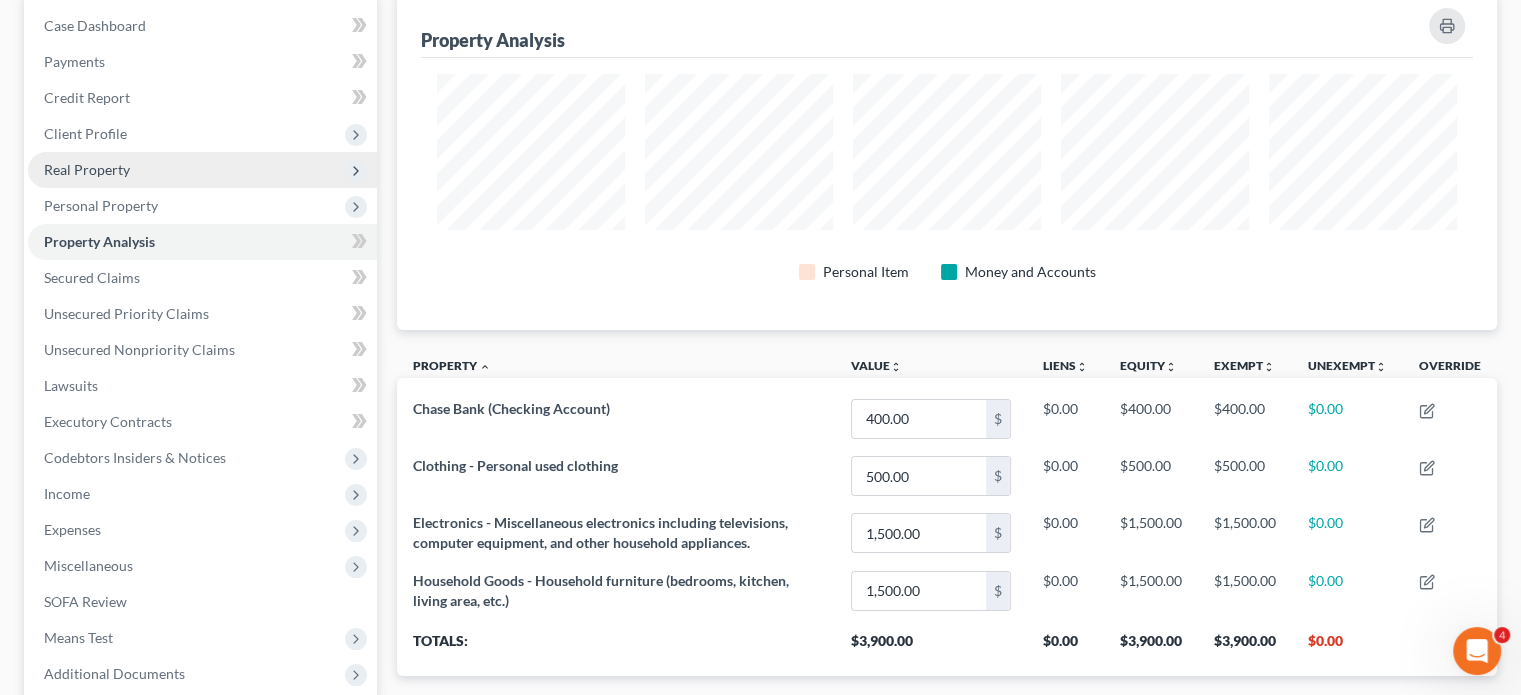 click on "Real Property" at bounding box center [87, 169] 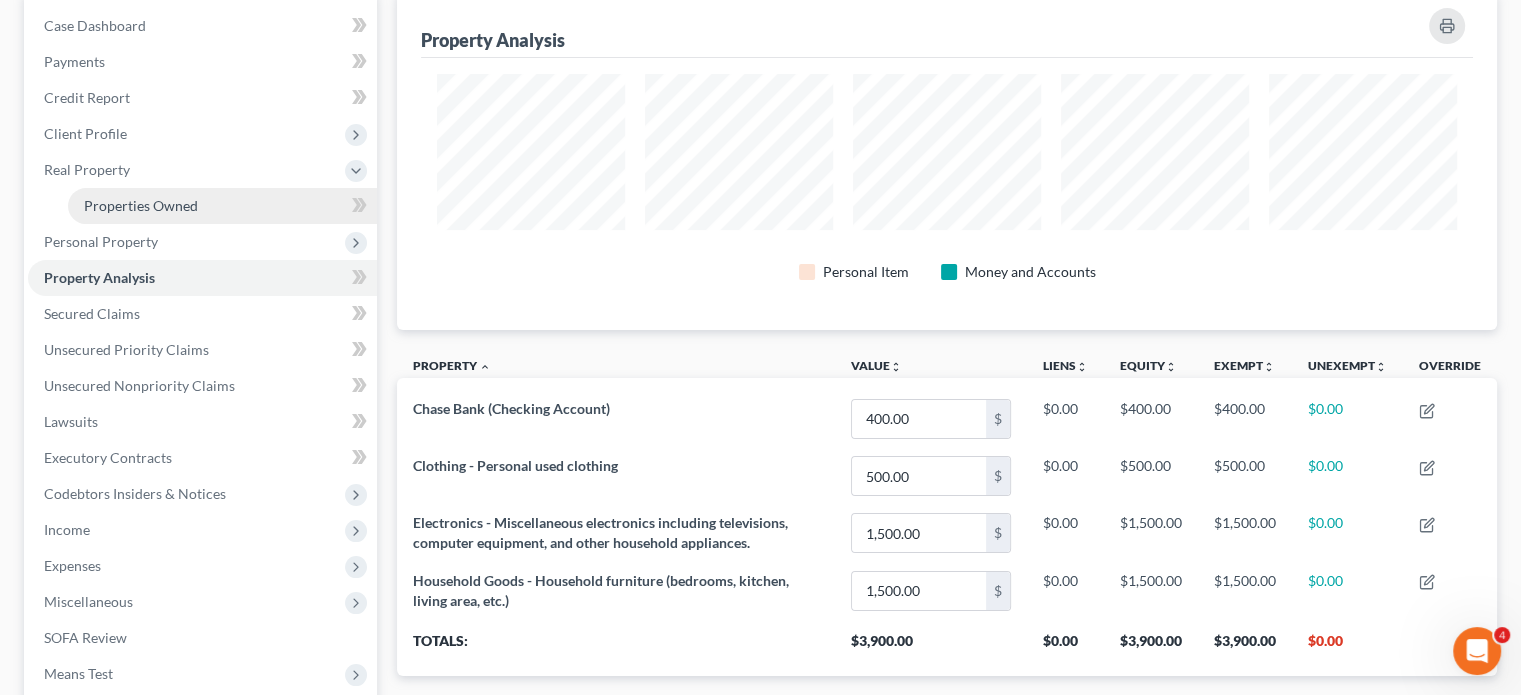 click on "Properties Owned" at bounding box center [141, 205] 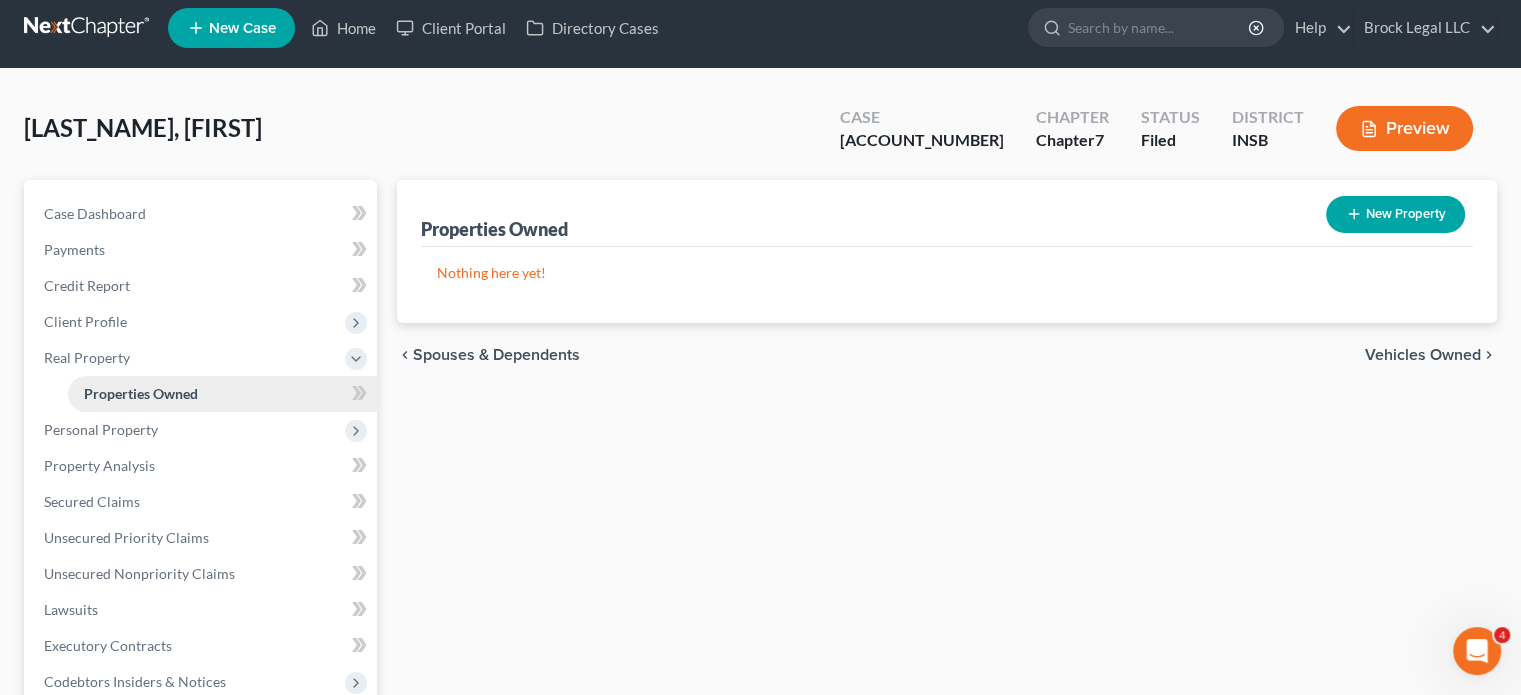 scroll, scrollTop: 0, scrollLeft: 0, axis: both 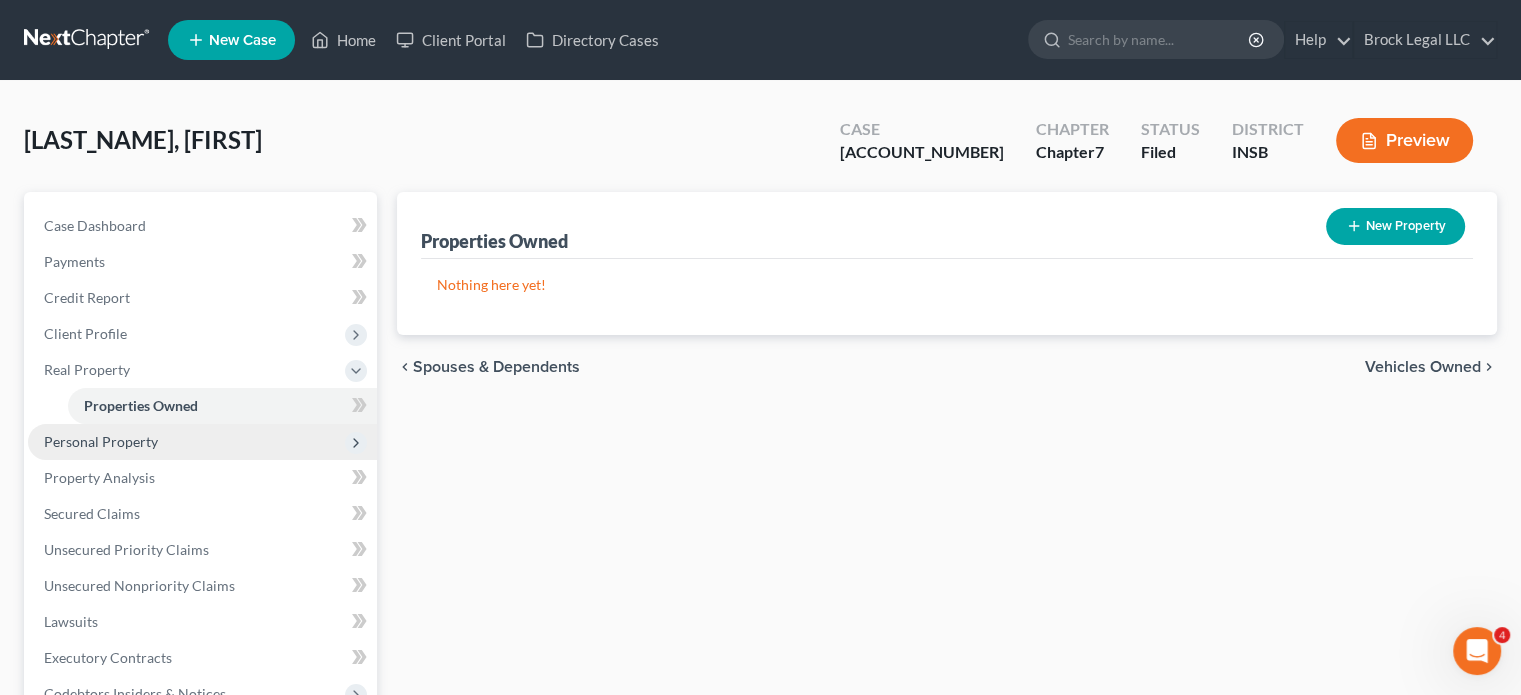click on "Personal Property" at bounding box center (101, 441) 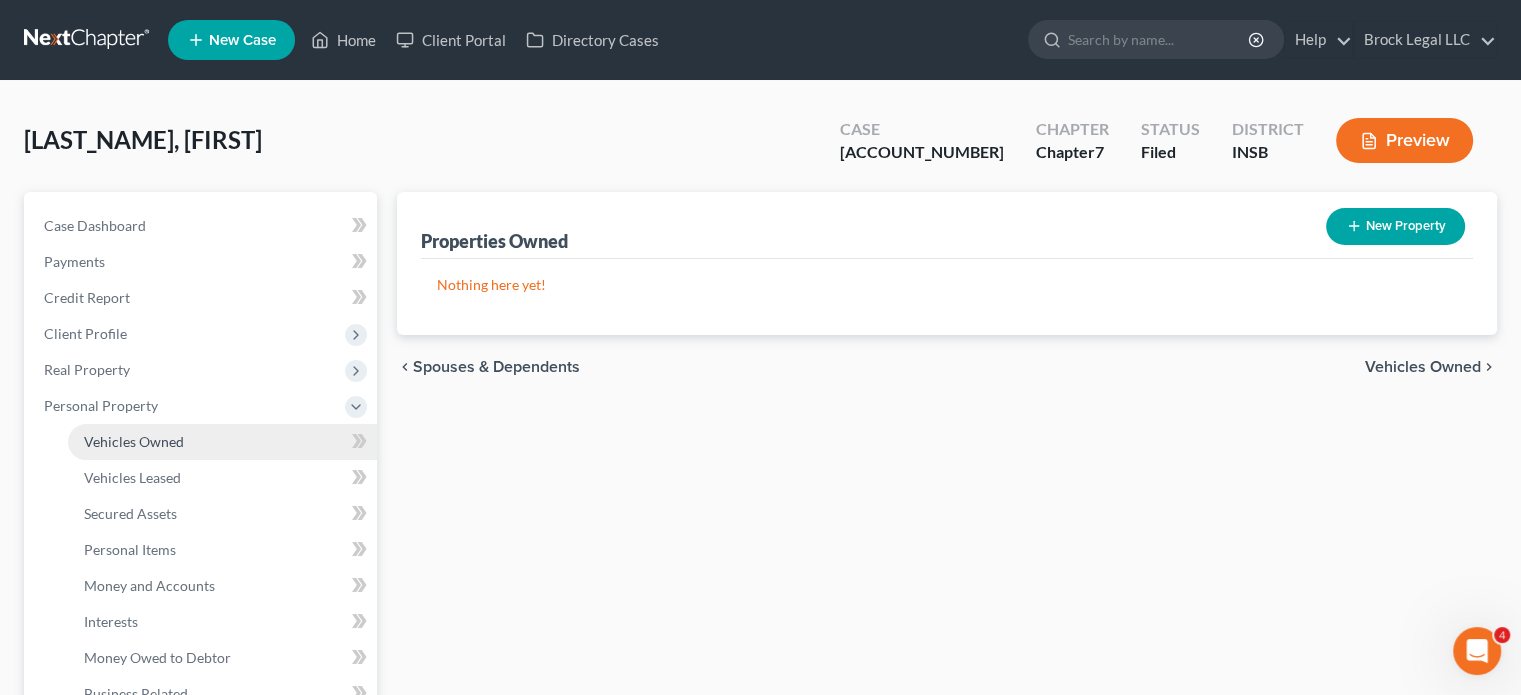 drag, startPoint x: 124, startPoint y: 411, endPoint x: 123, endPoint y: 434, distance: 23.021729 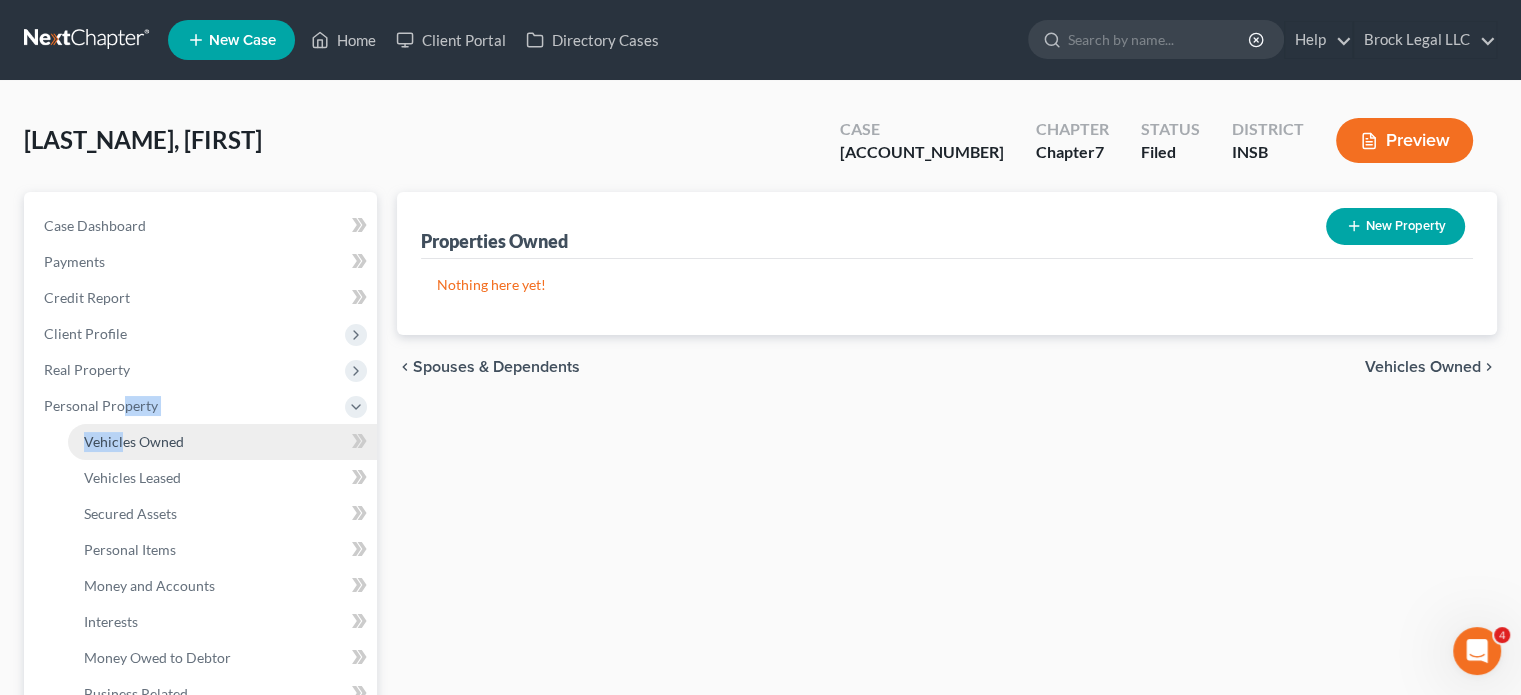 click on "Vehicles Owned" at bounding box center [134, 441] 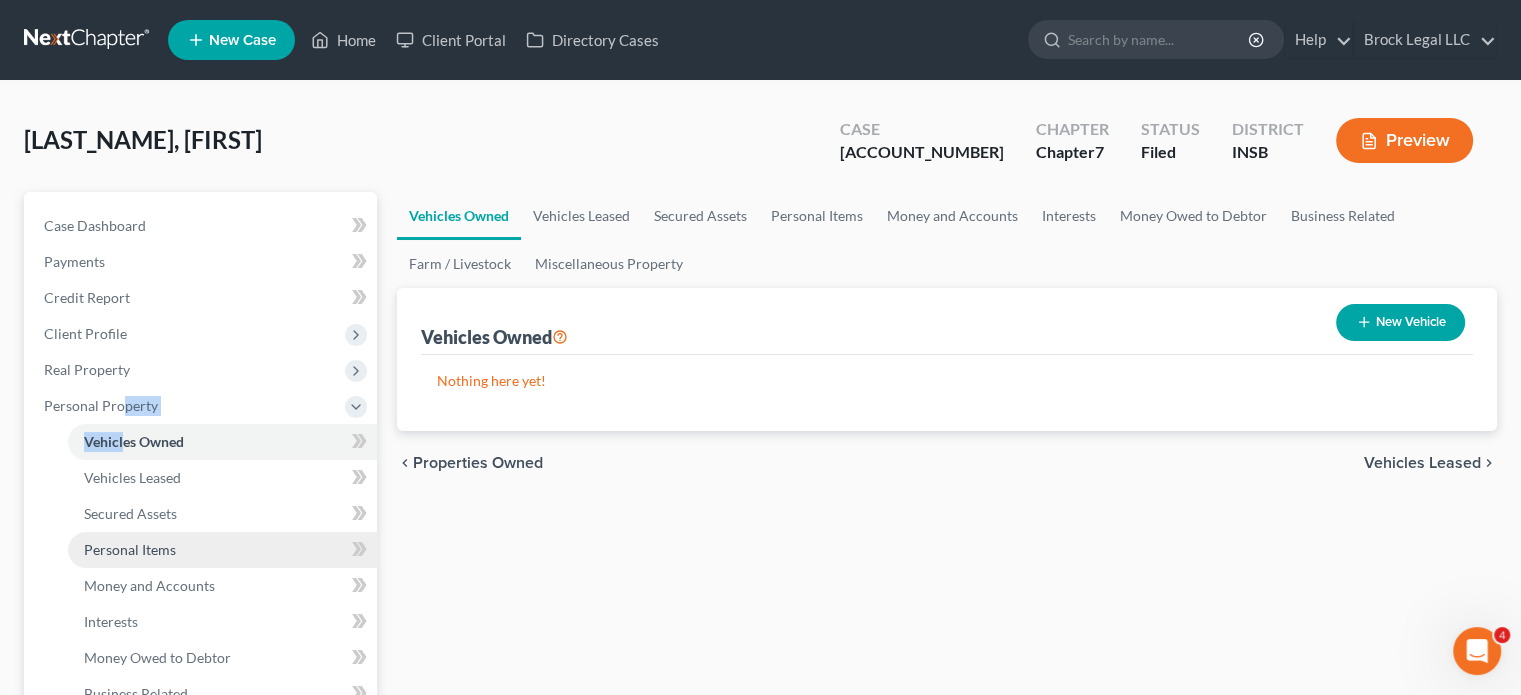 click on "Personal Items" at bounding box center [130, 549] 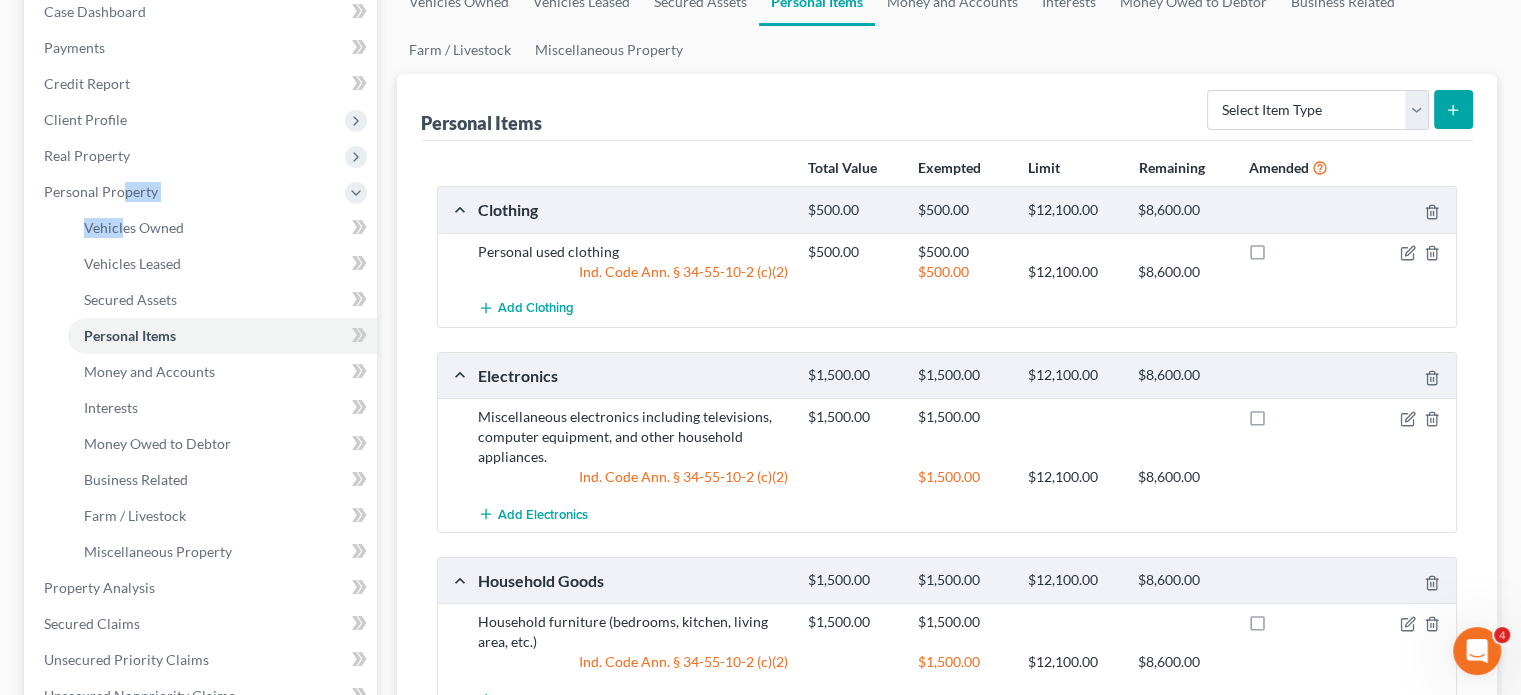 scroll, scrollTop: 200, scrollLeft: 0, axis: vertical 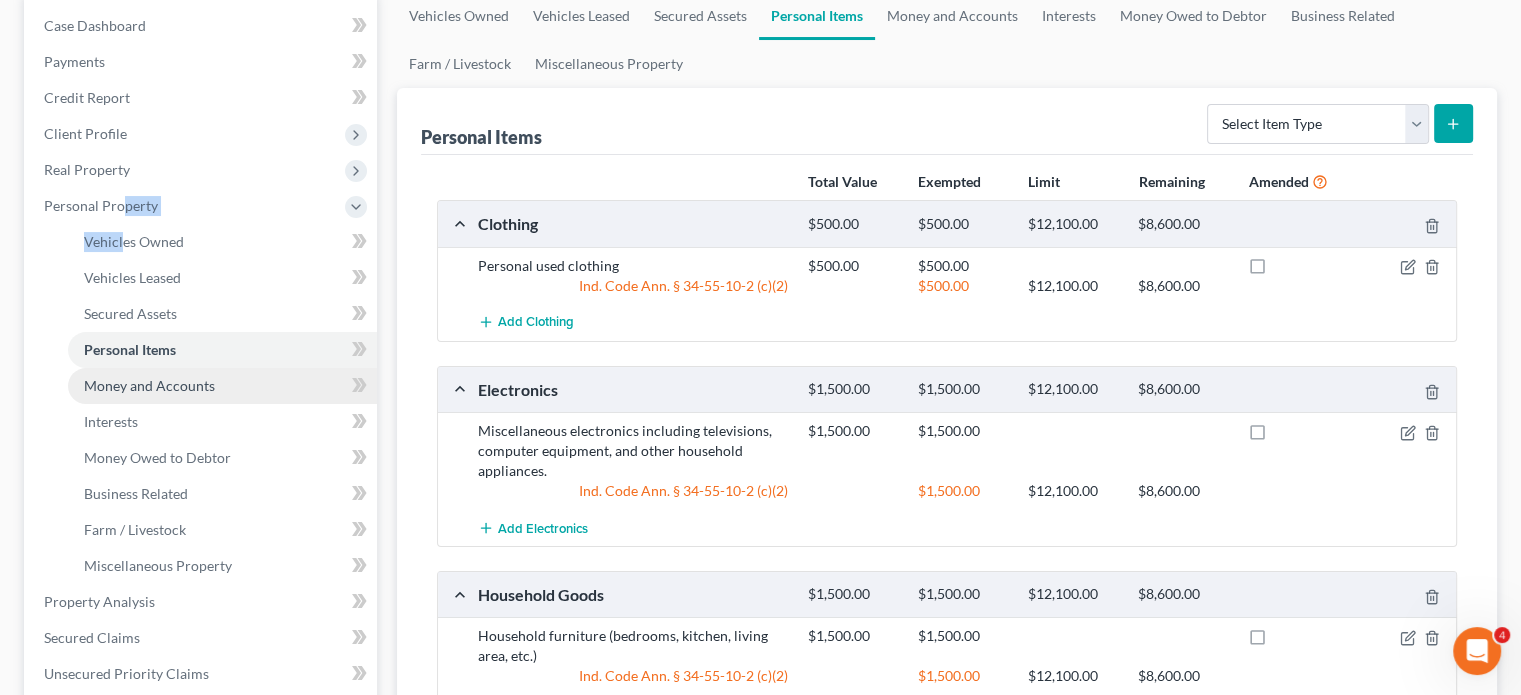 click on "Money and Accounts" at bounding box center (149, 385) 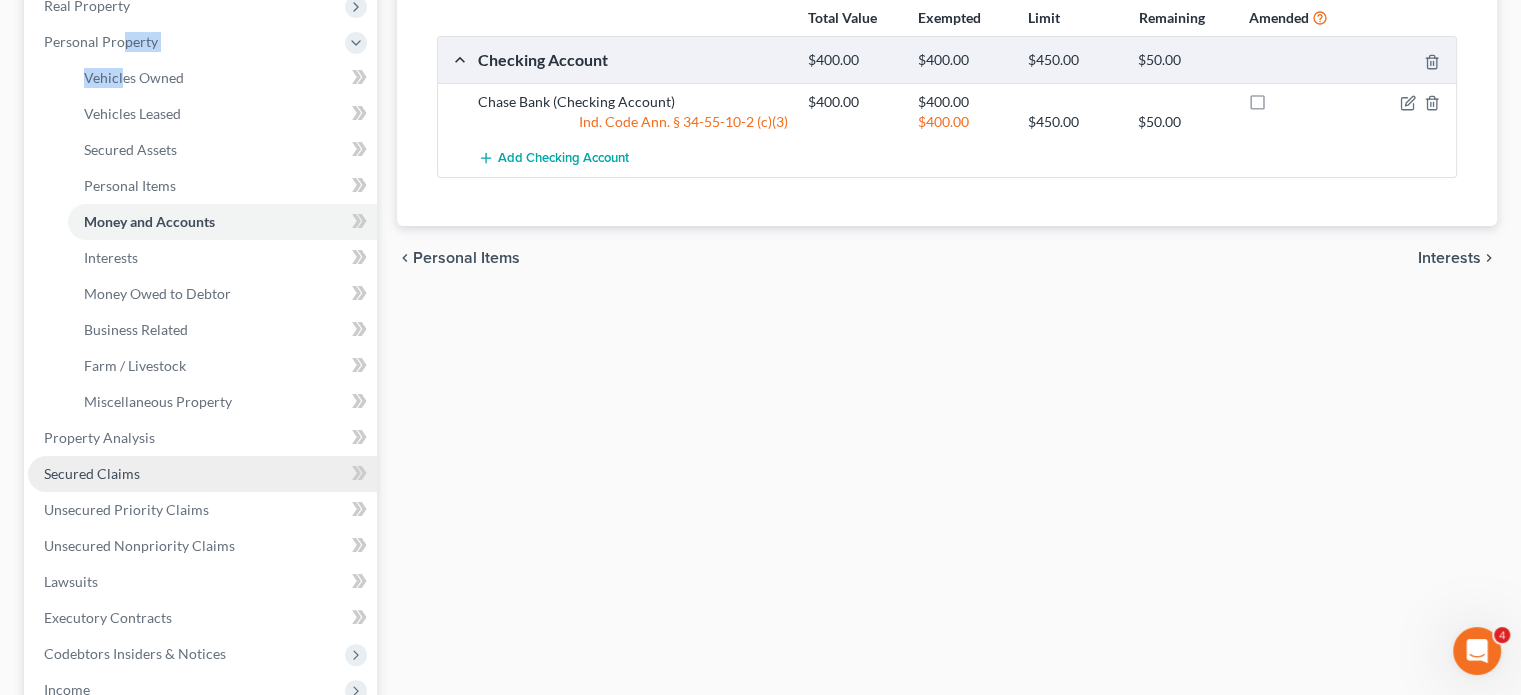 scroll, scrollTop: 600, scrollLeft: 0, axis: vertical 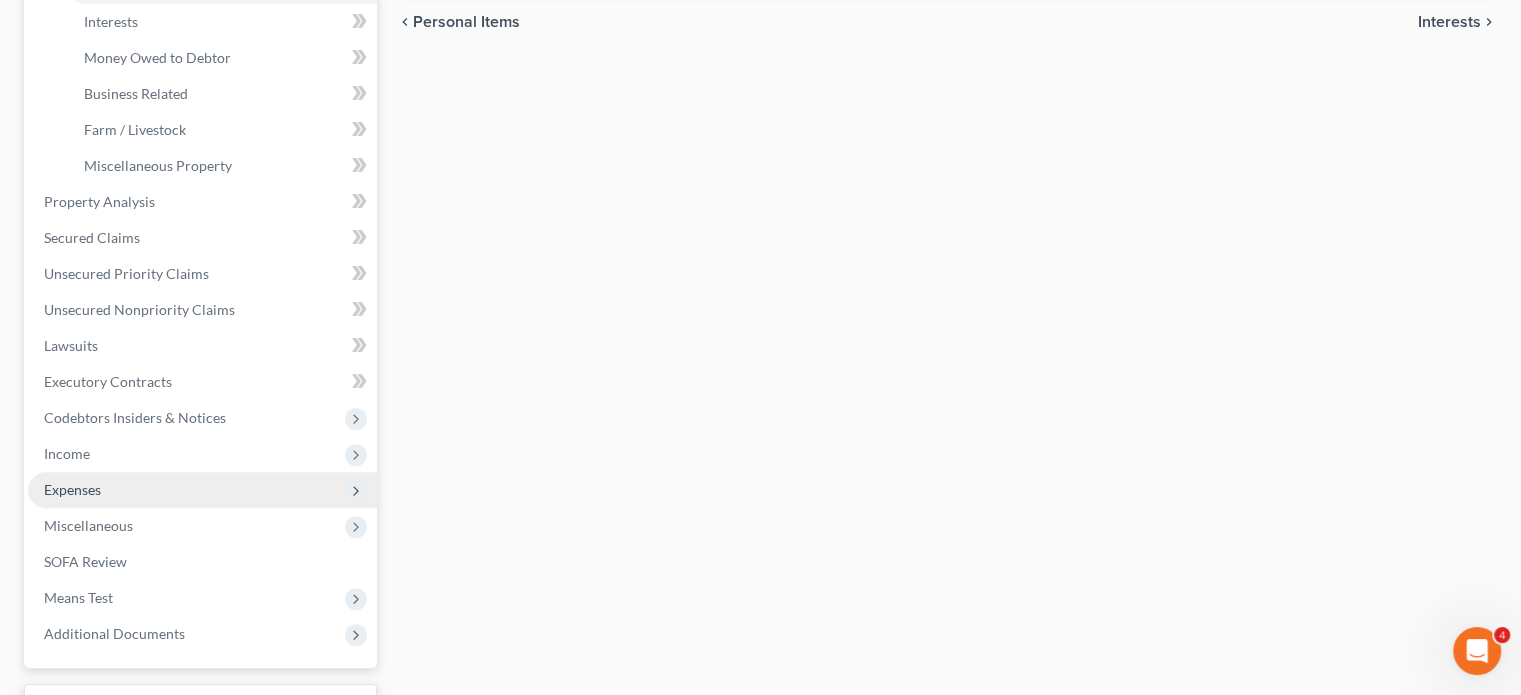 click on "Expenses" at bounding box center [72, 489] 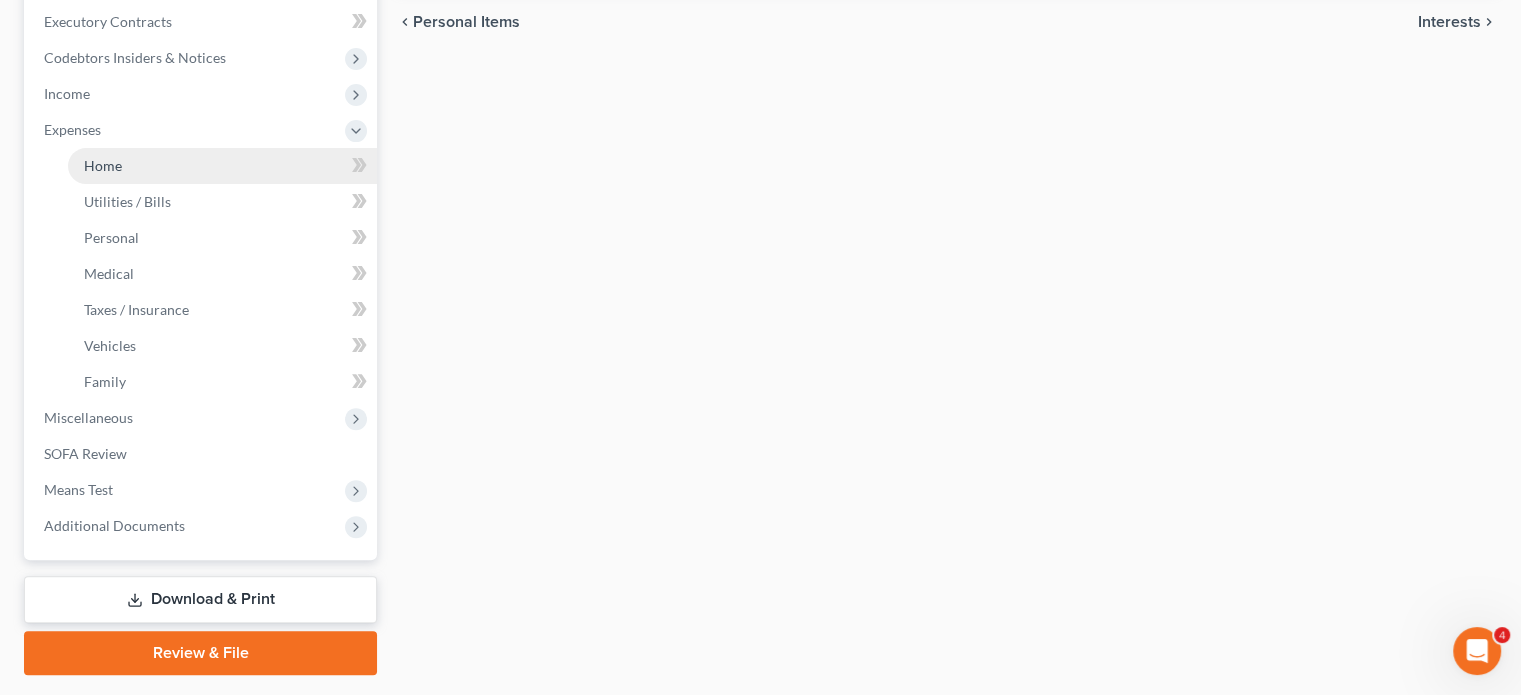 click on "Home" at bounding box center [222, 166] 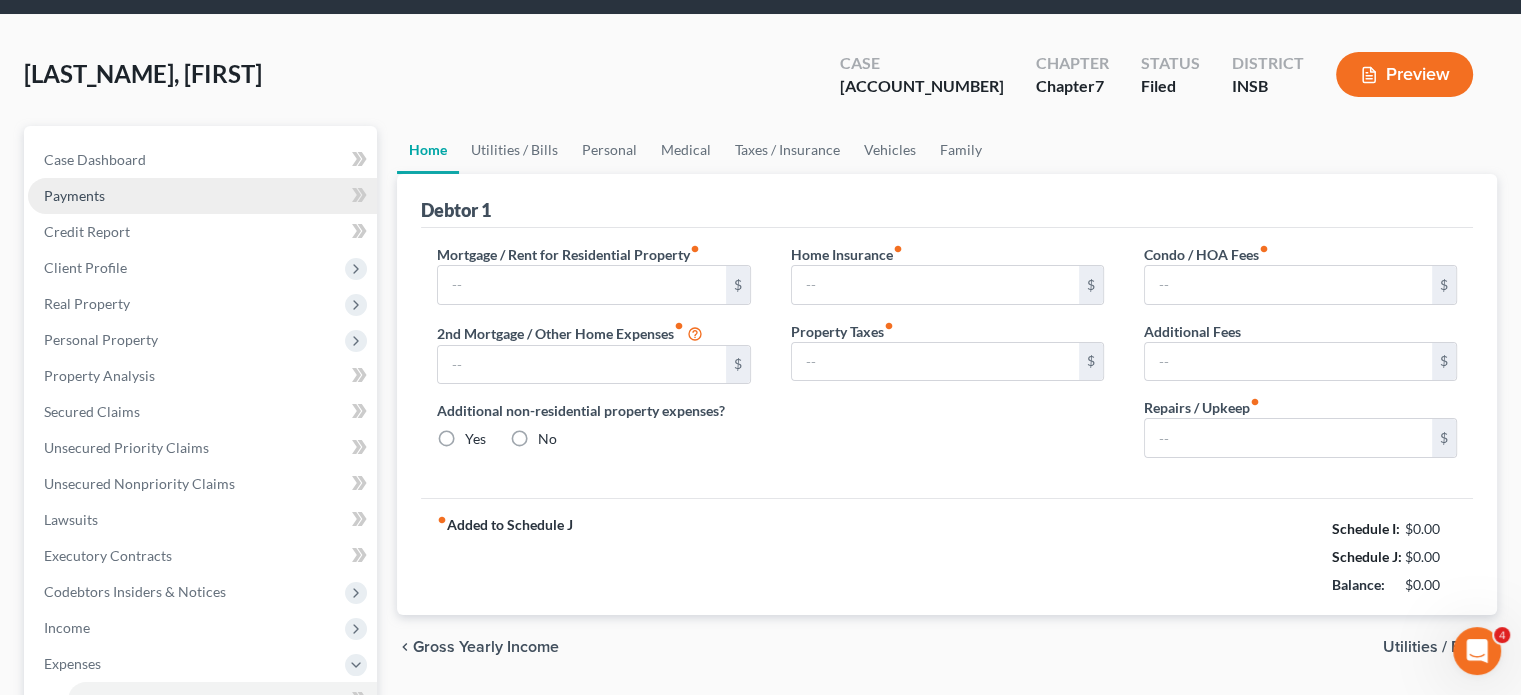 scroll, scrollTop: 17, scrollLeft: 0, axis: vertical 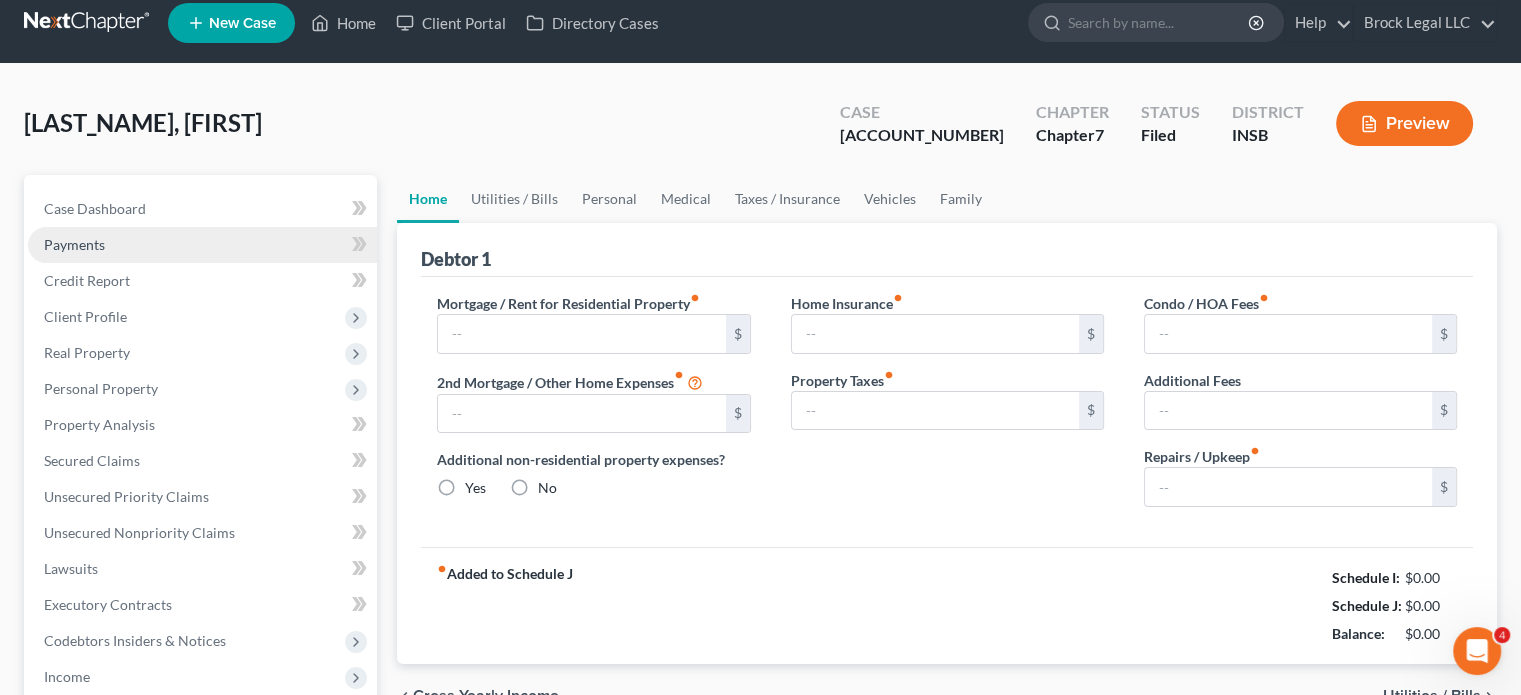type on "500.00" 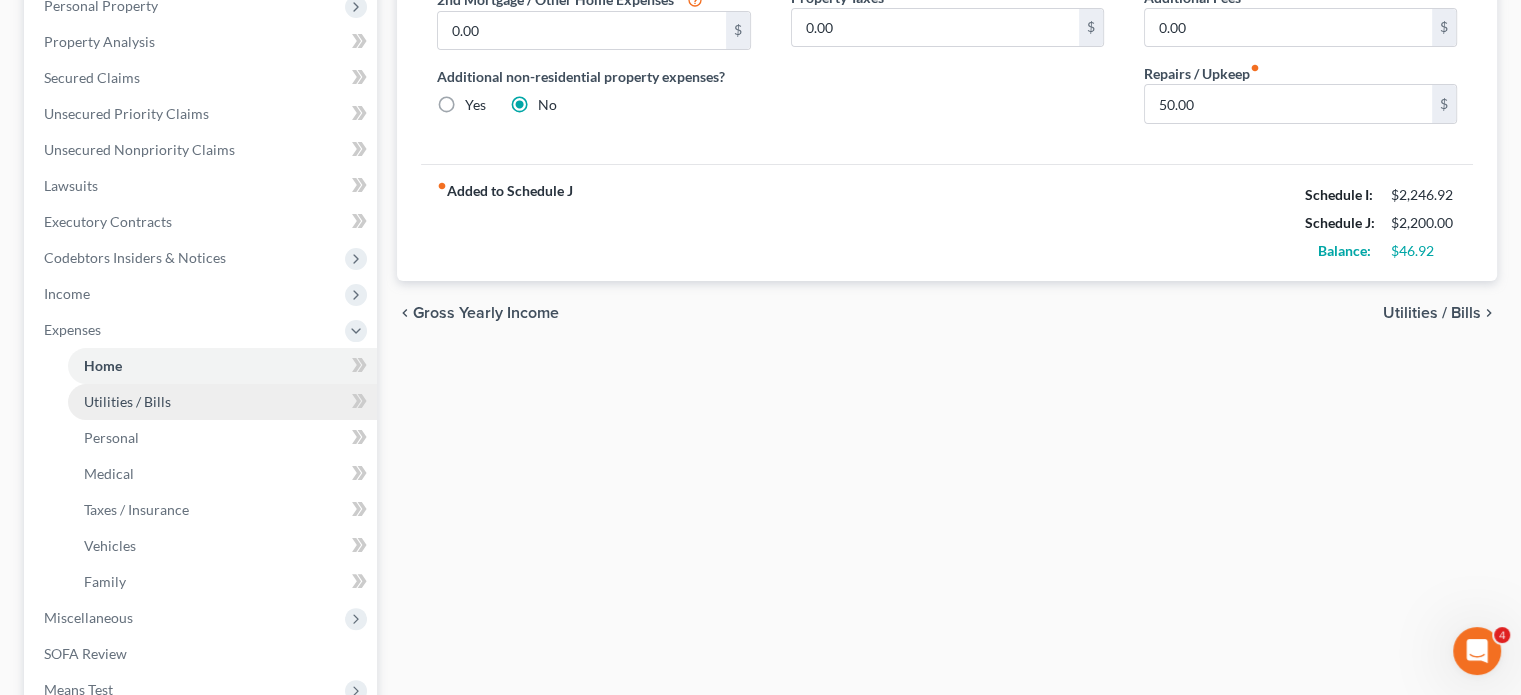 click on "Utilities / Bills" at bounding box center [222, 402] 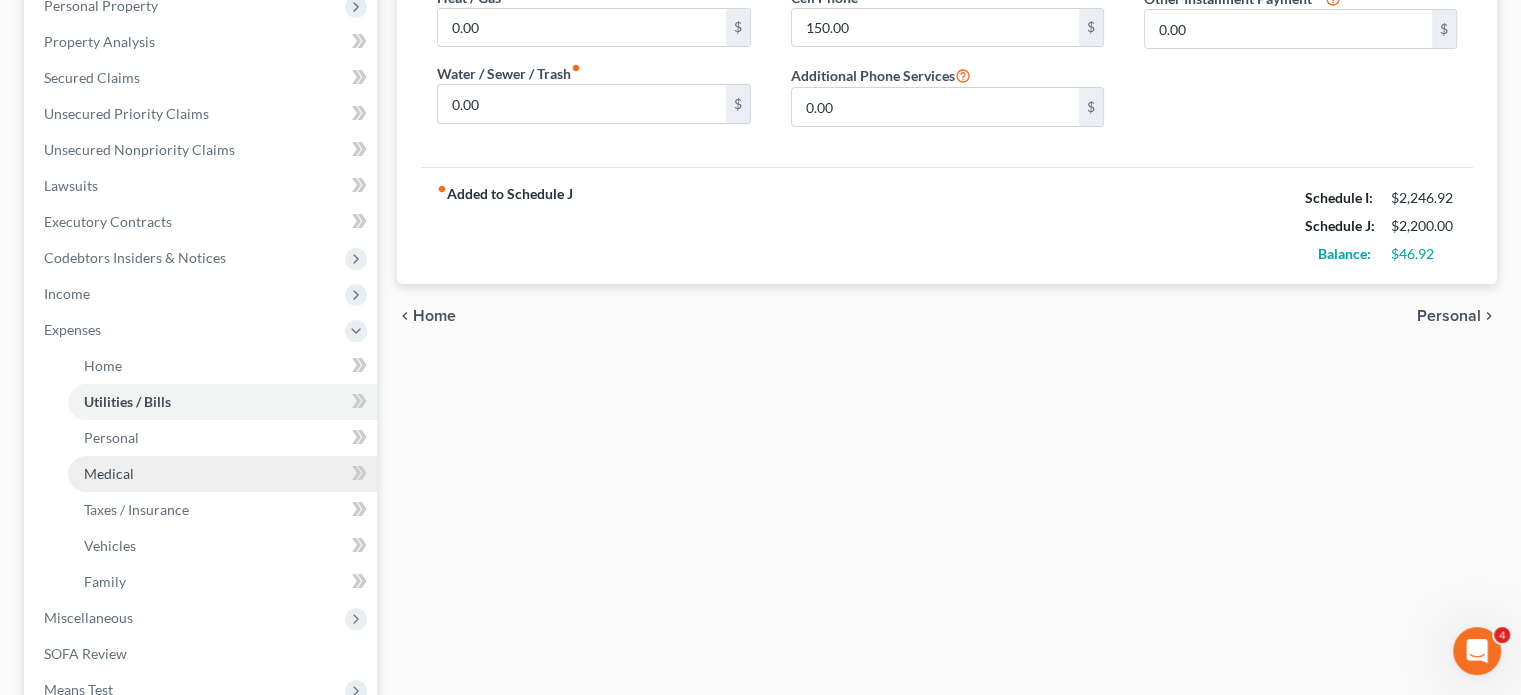 click on "Medical" at bounding box center (222, 474) 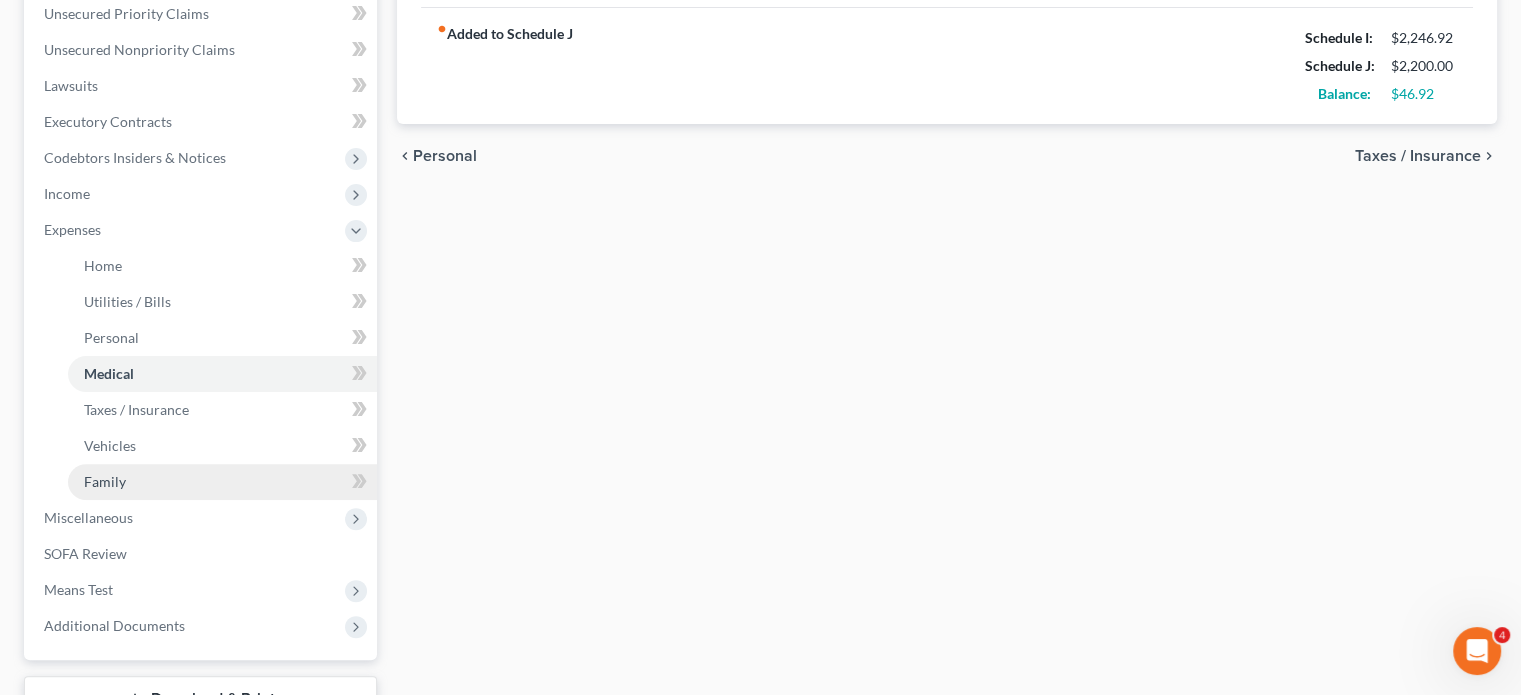 click on "Family" at bounding box center (222, 482) 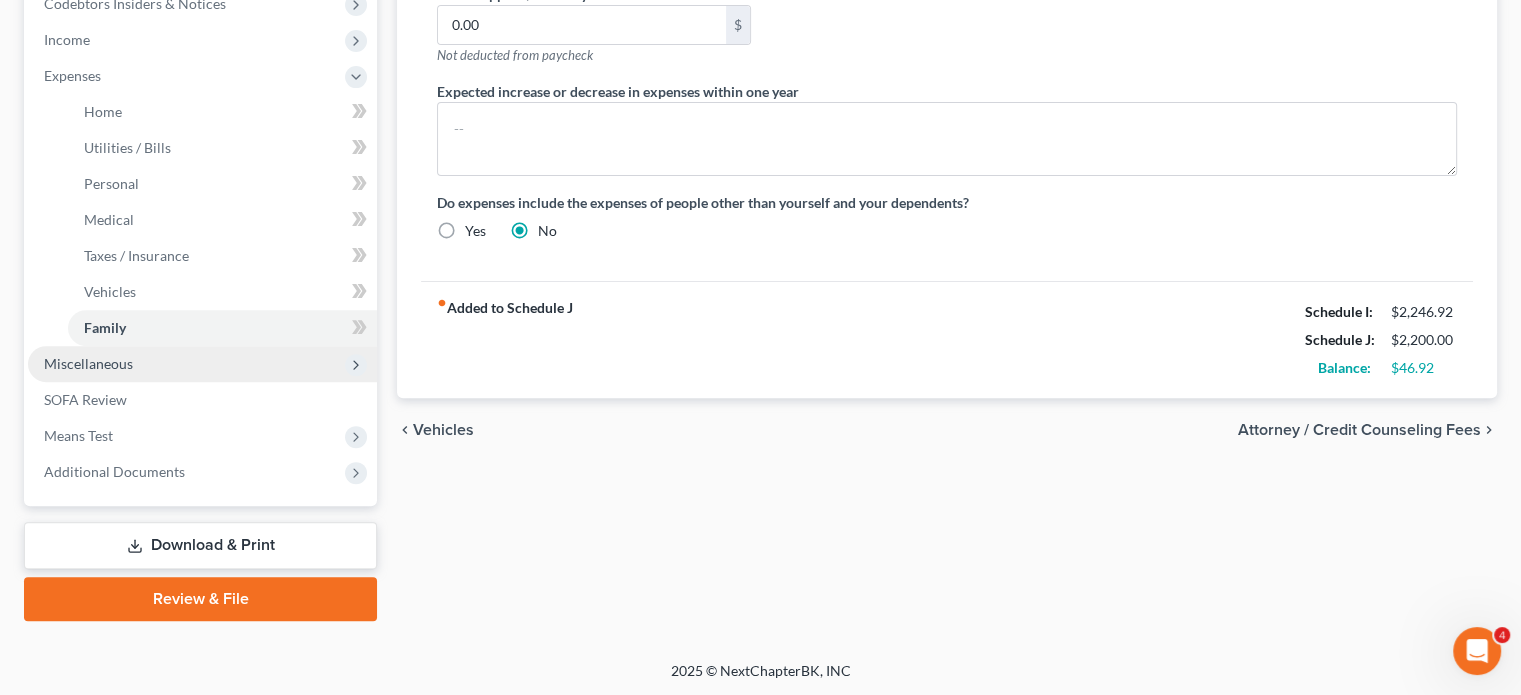 click on "Miscellaneous" at bounding box center [88, 363] 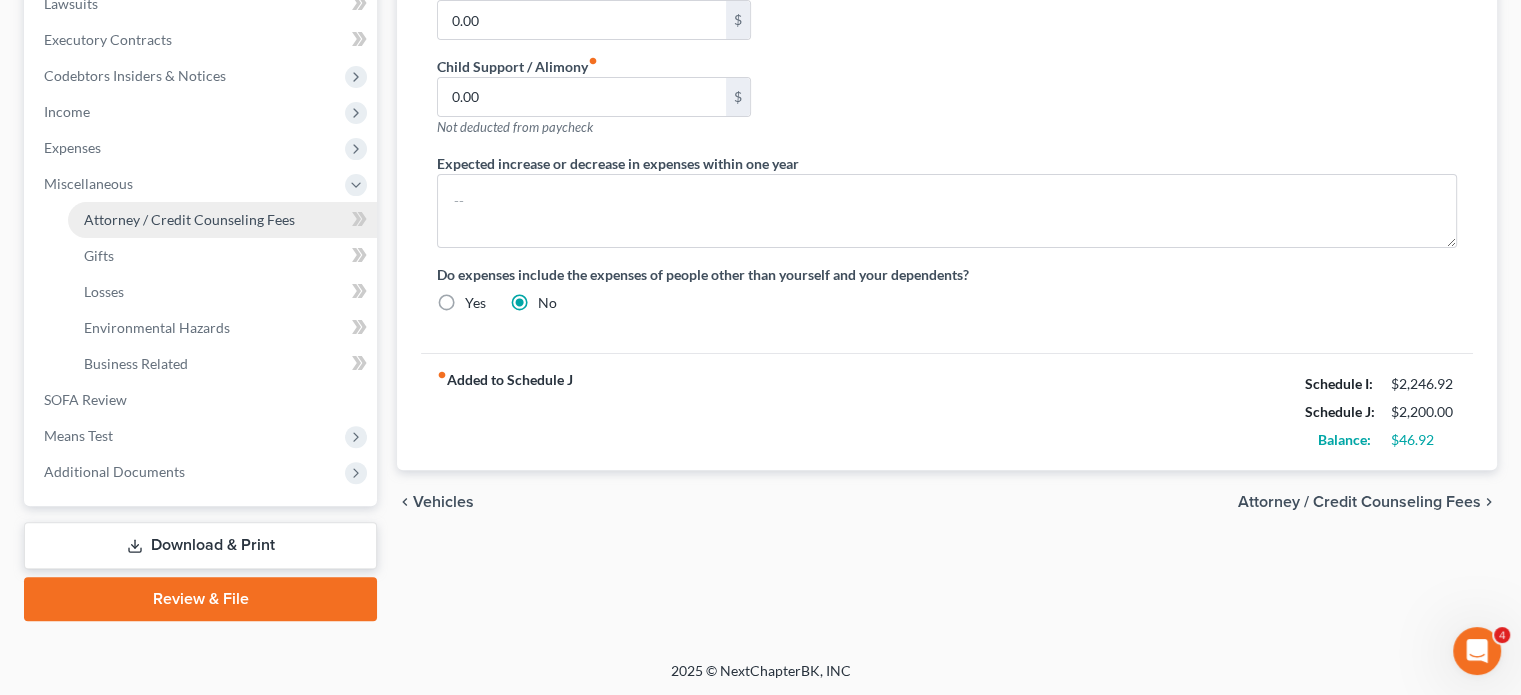 click on "Attorney / Credit Counseling Fees" at bounding box center [189, 219] 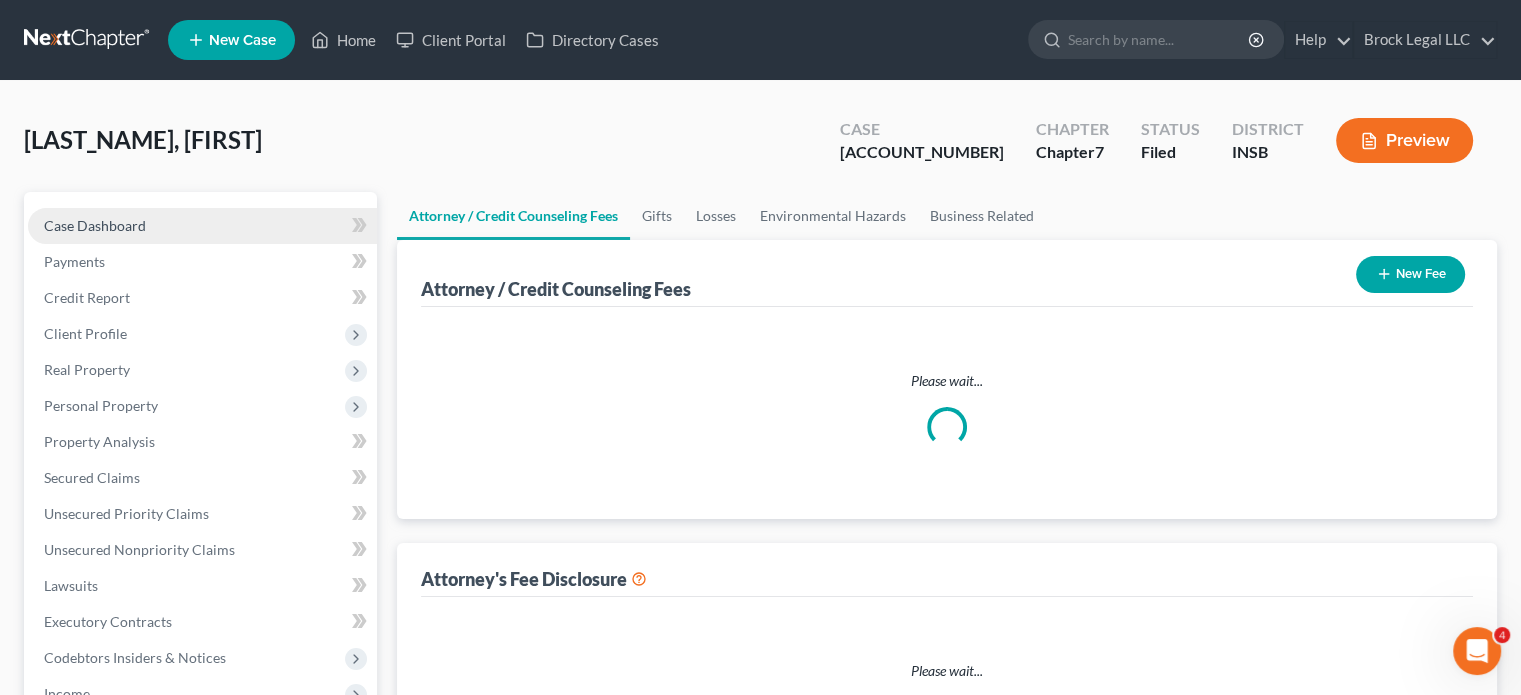 select on "0" 